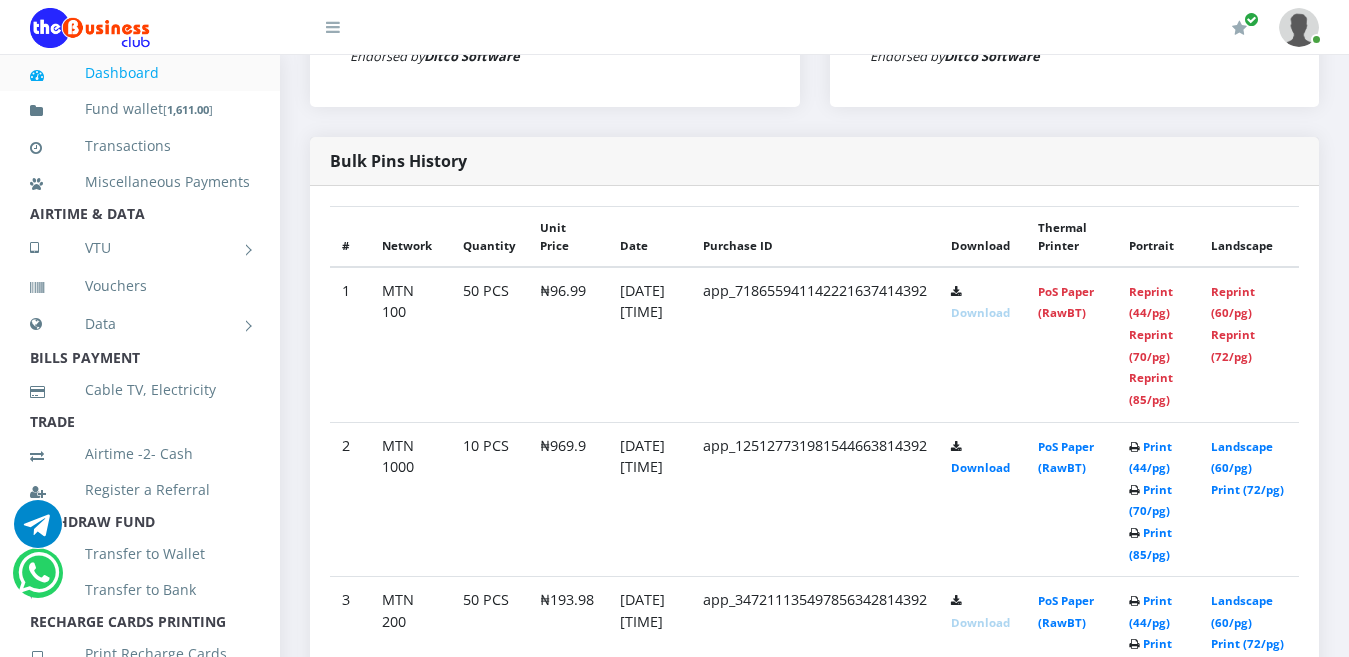 scroll, scrollTop: 0, scrollLeft: 0, axis: both 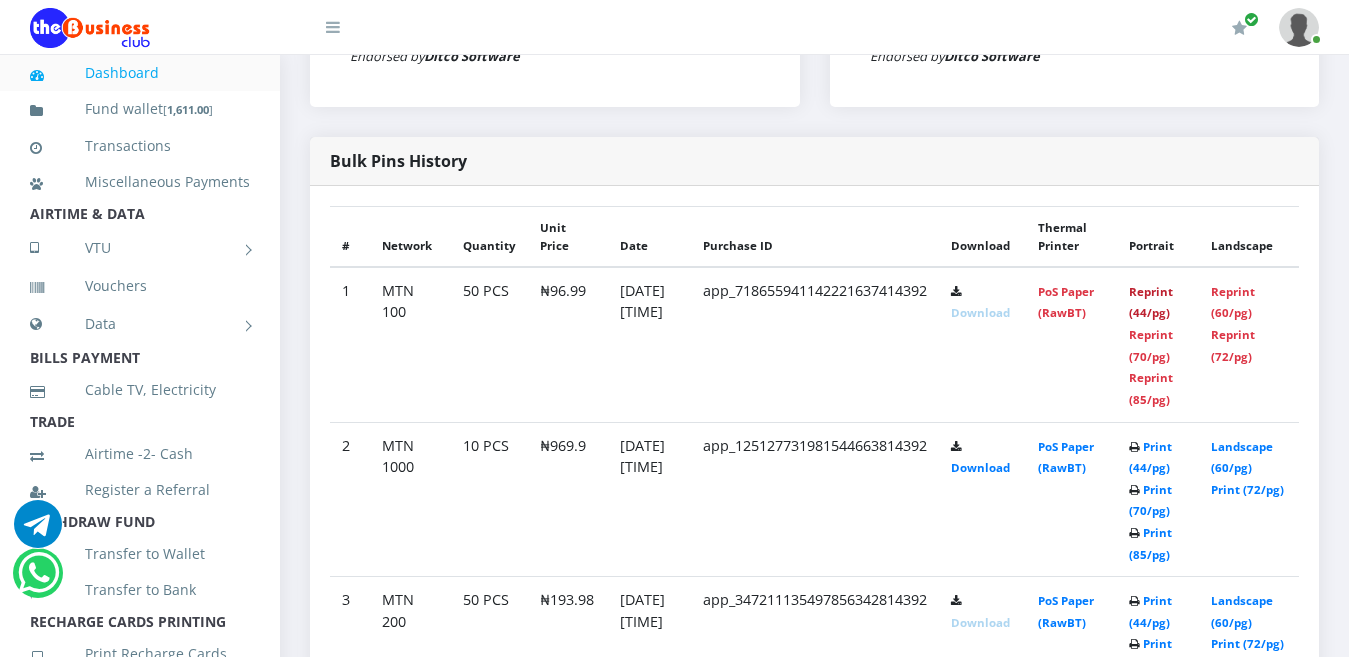 click on "Reprint (44/pg)" at bounding box center (1151, 302) 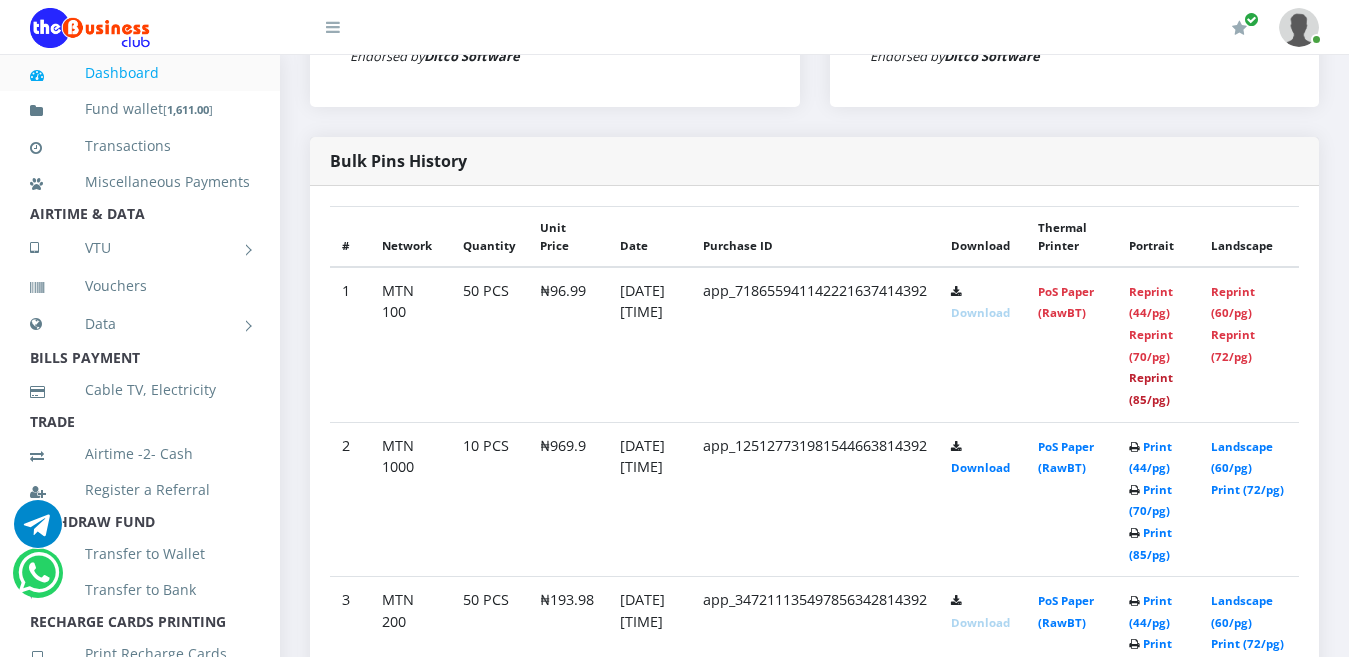 click on "Reprint (85/pg)" at bounding box center (1151, 388) 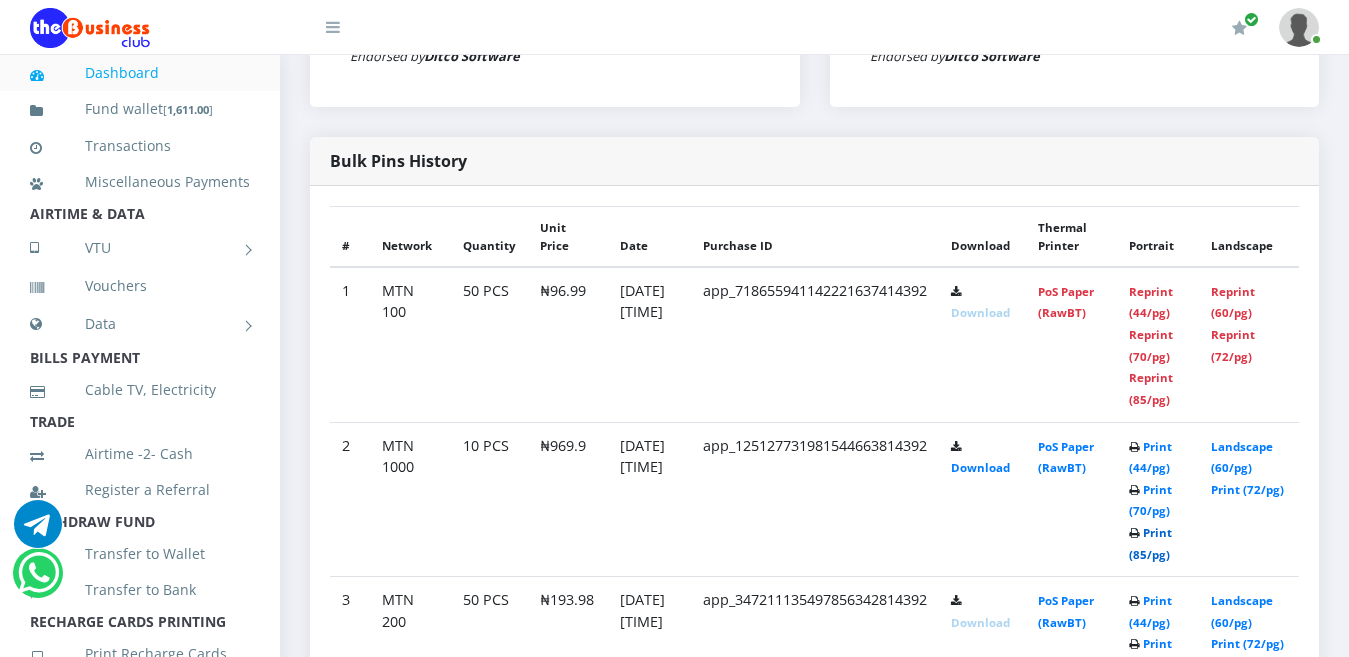 click on "Print (85/pg)" at bounding box center (1150, 543) 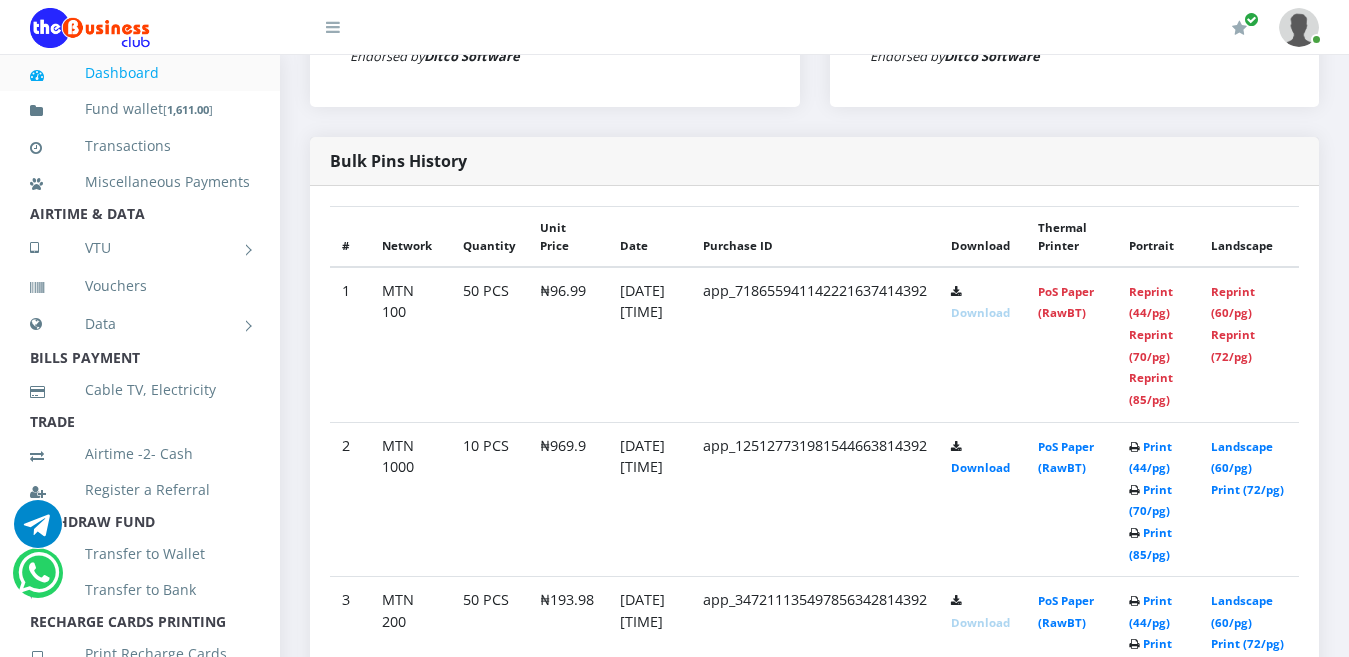 click at bounding box center [1134, 491] 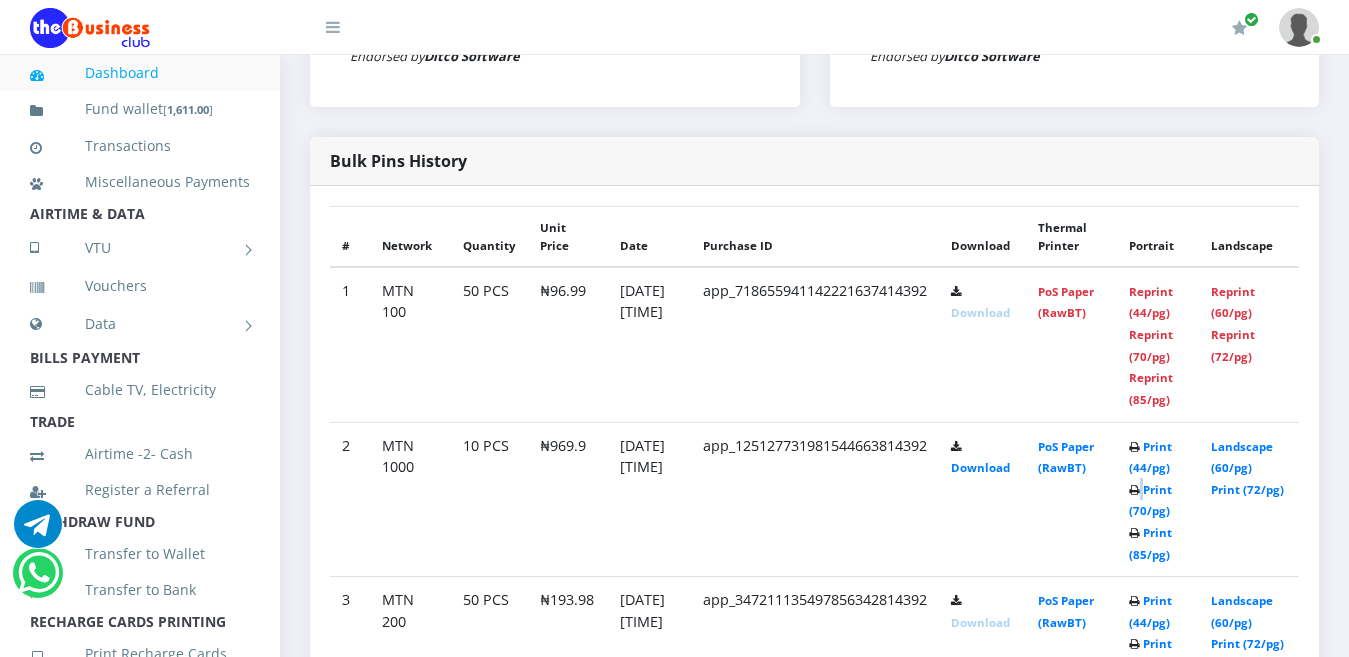 click at bounding box center [1134, 491] 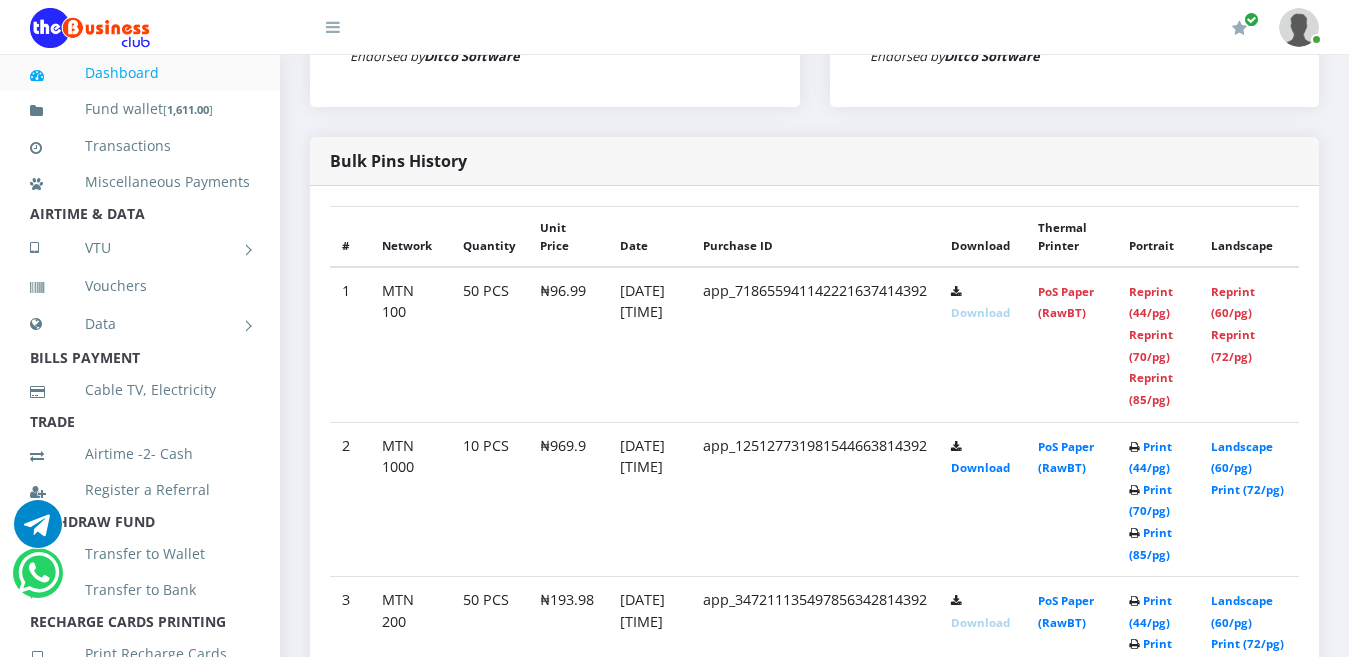 click at bounding box center (1134, 491) 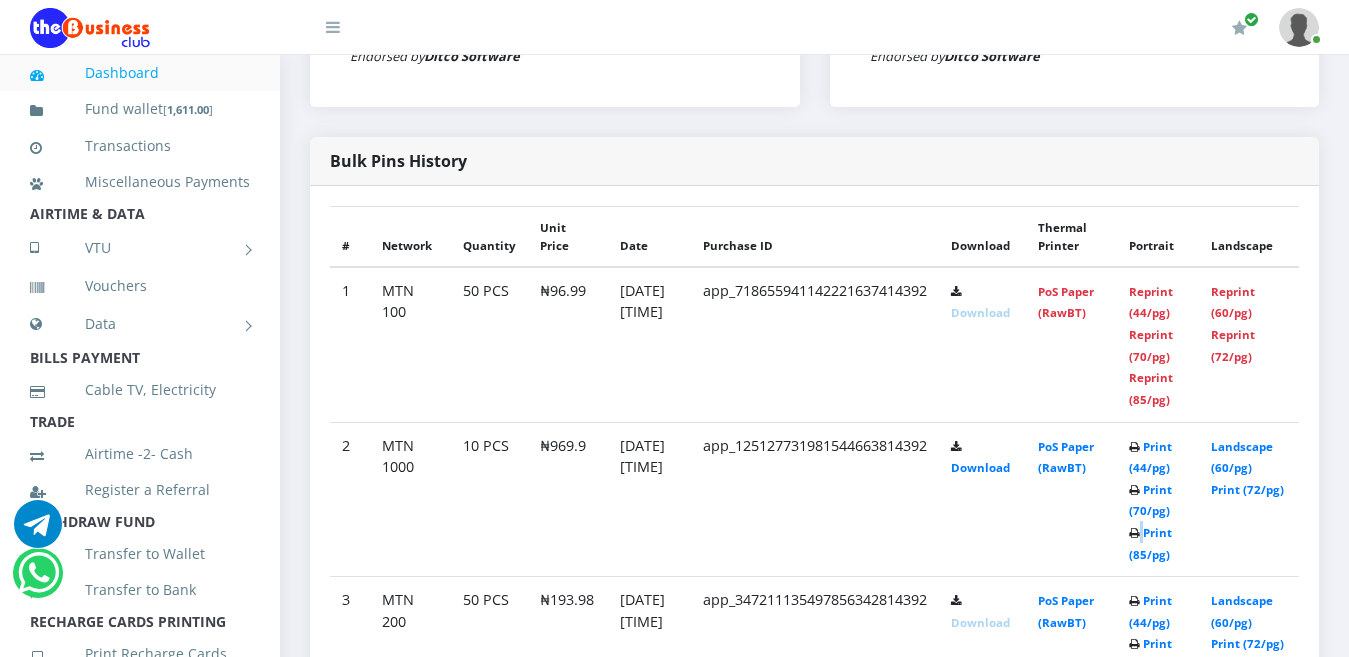 click on "Print (44/pg)   Print (70/pg)   Print (85/pg)" at bounding box center (1158, 344) 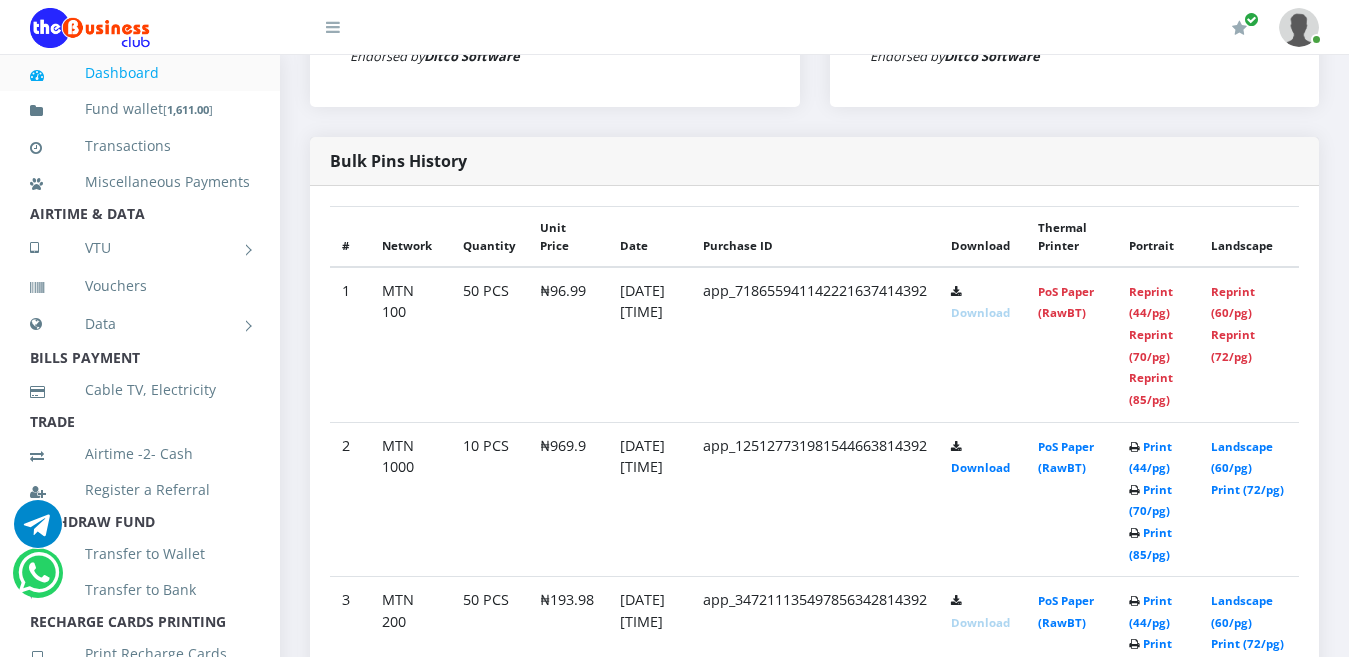 click at bounding box center (1134, 534) 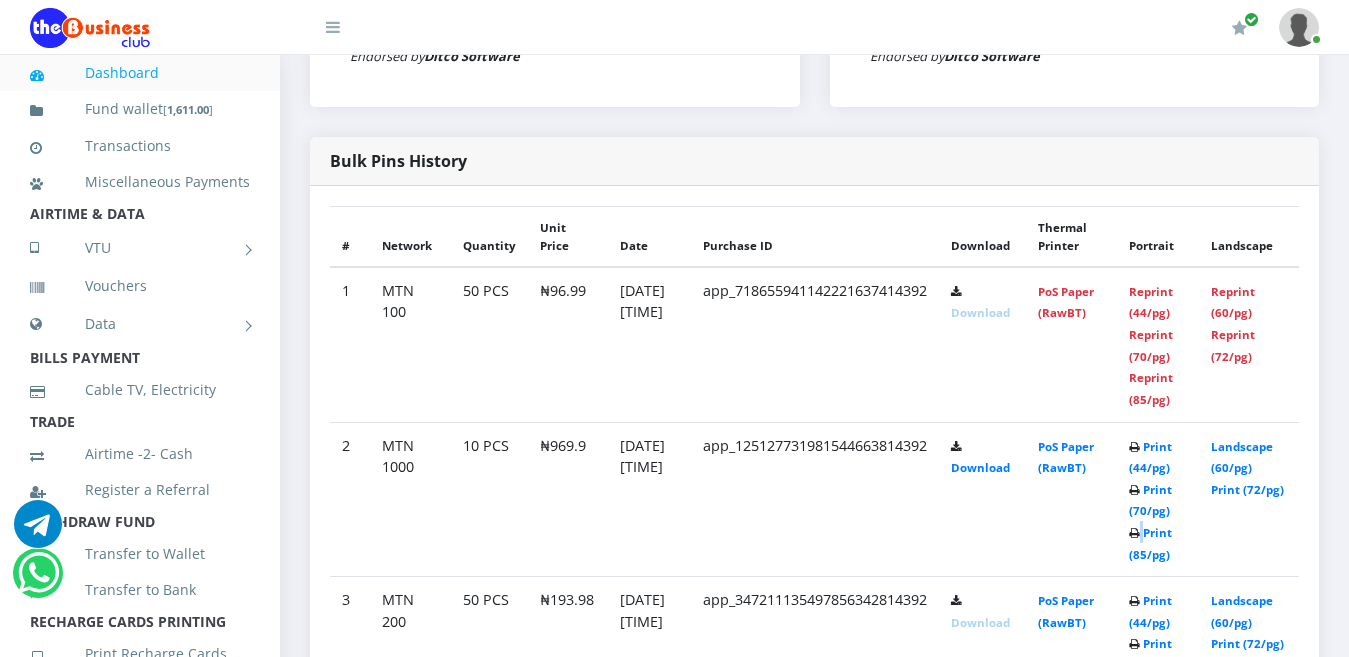 click on "Print (44/pg)   Print (70/pg)   Print (85/pg)" at bounding box center [1158, 344] 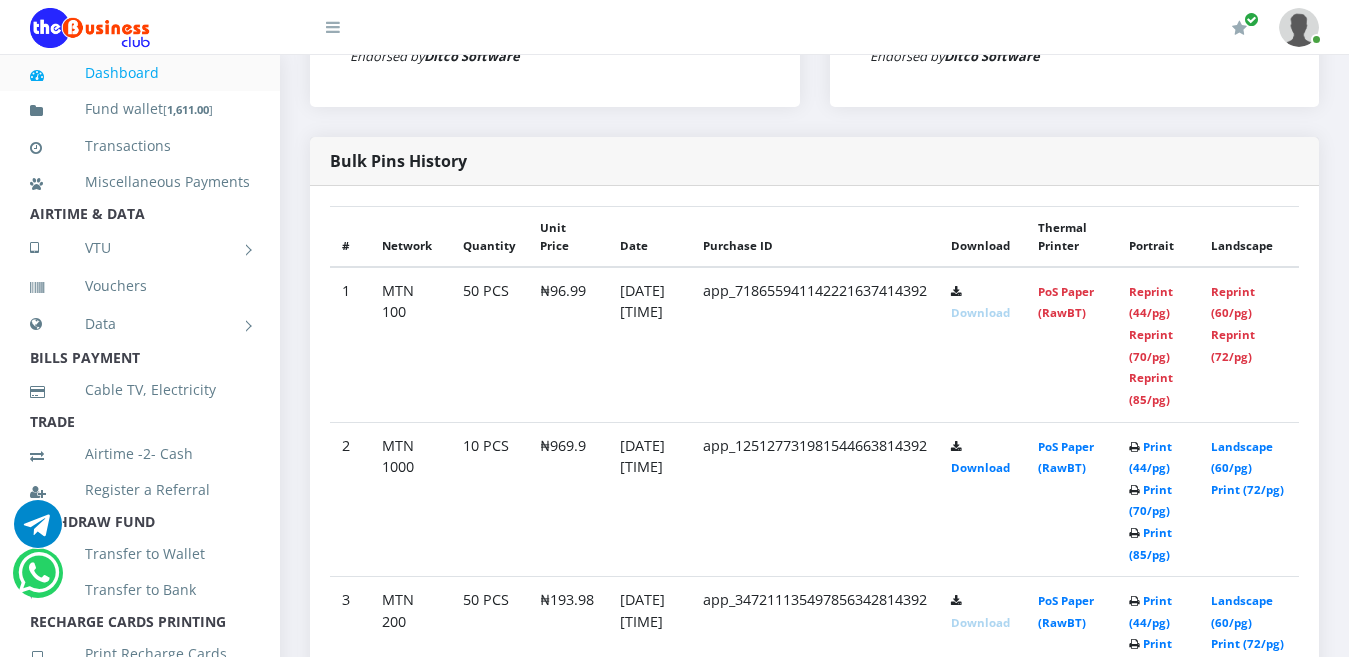 click on "Print (44/pg)   Print (70/pg)   Print (85/pg)" at bounding box center (1158, 344) 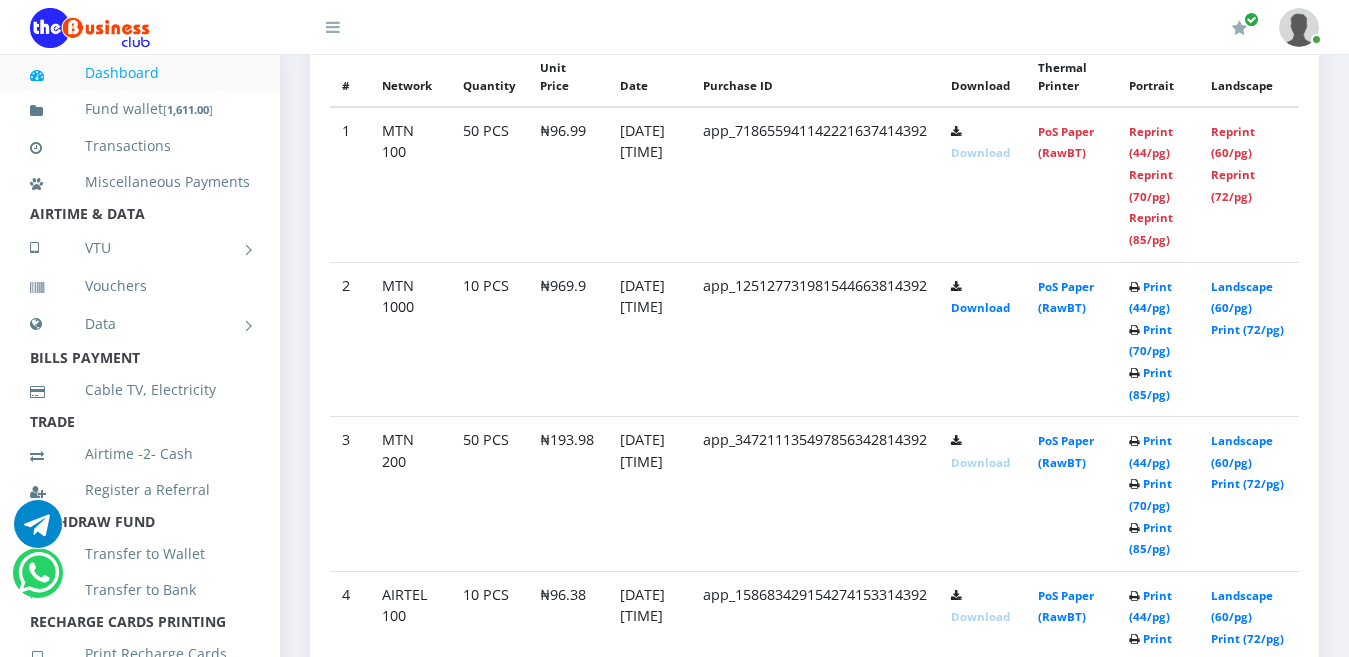 scroll, scrollTop: 1097, scrollLeft: 0, axis: vertical 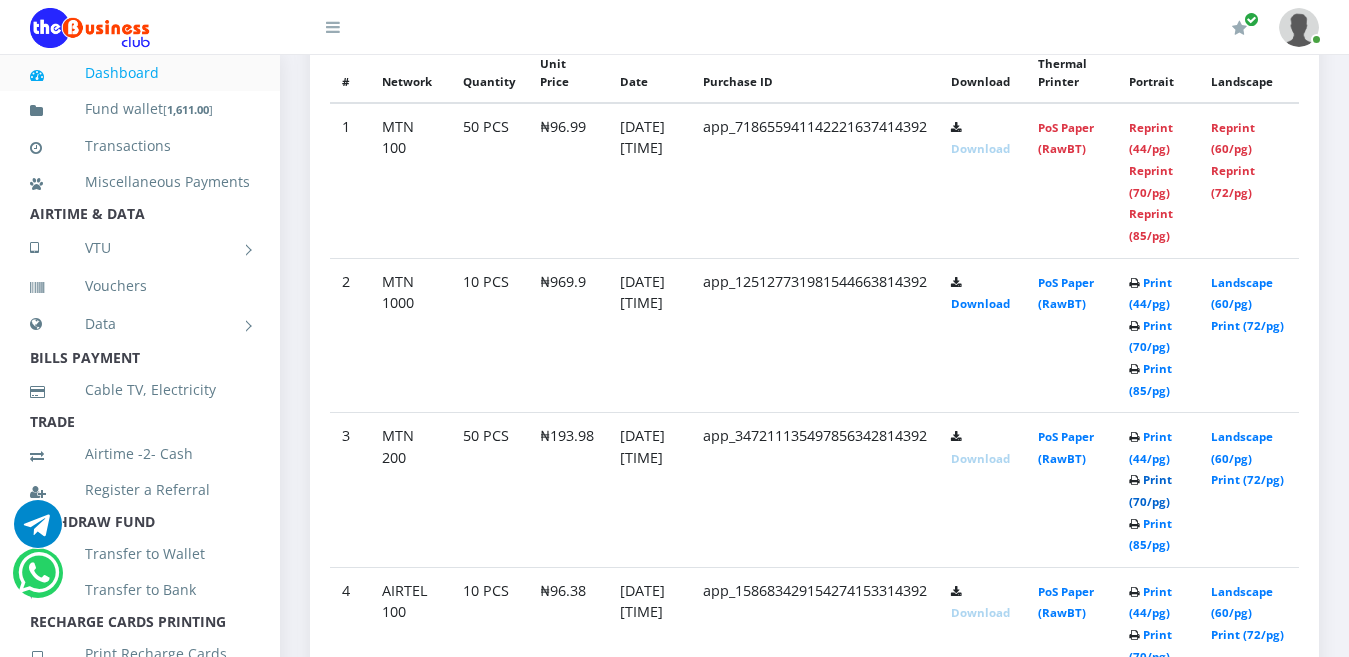 click on "Print (70/pg)" at bounding box center [1150, 490] 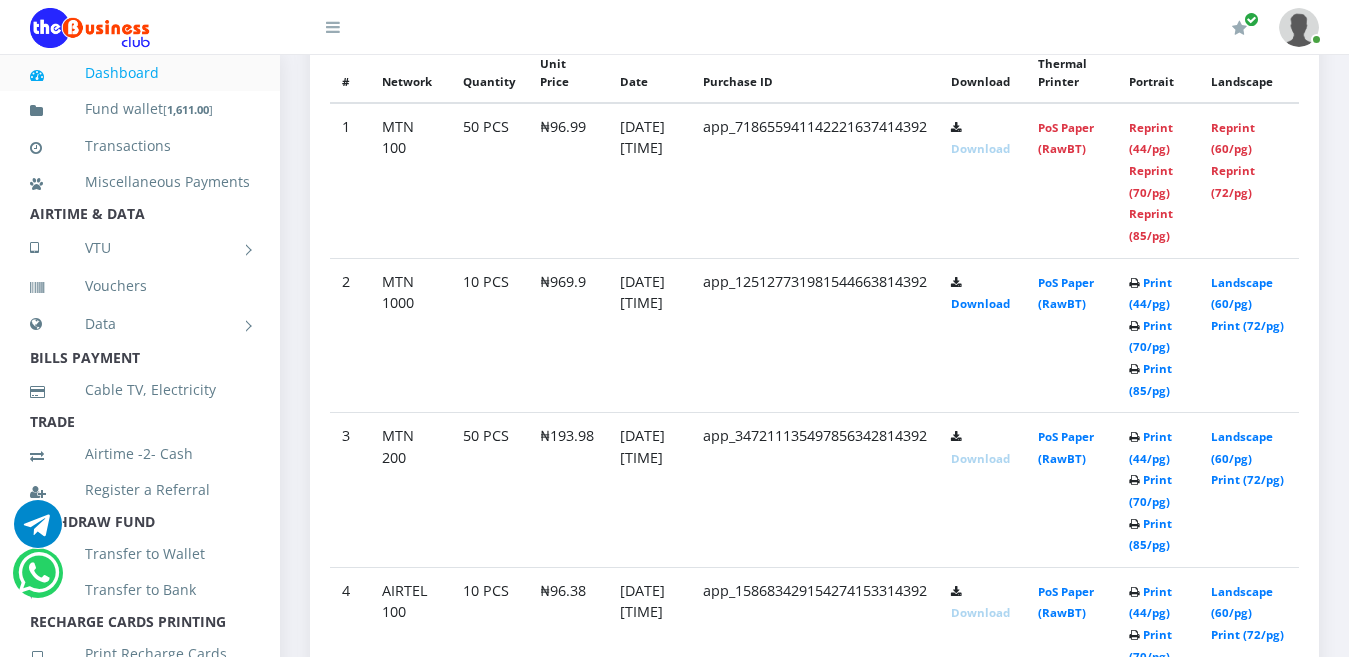 click at bounding box center (1134, 327) 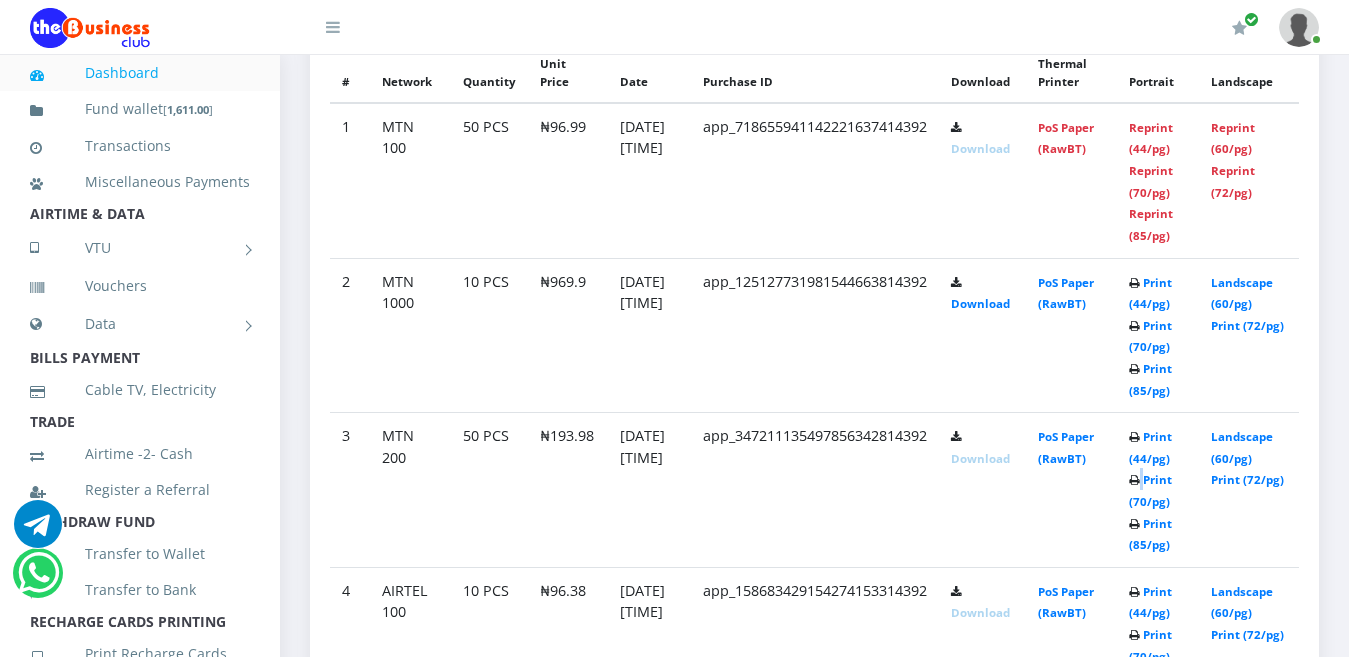 click at bounding box center (1134, 327) 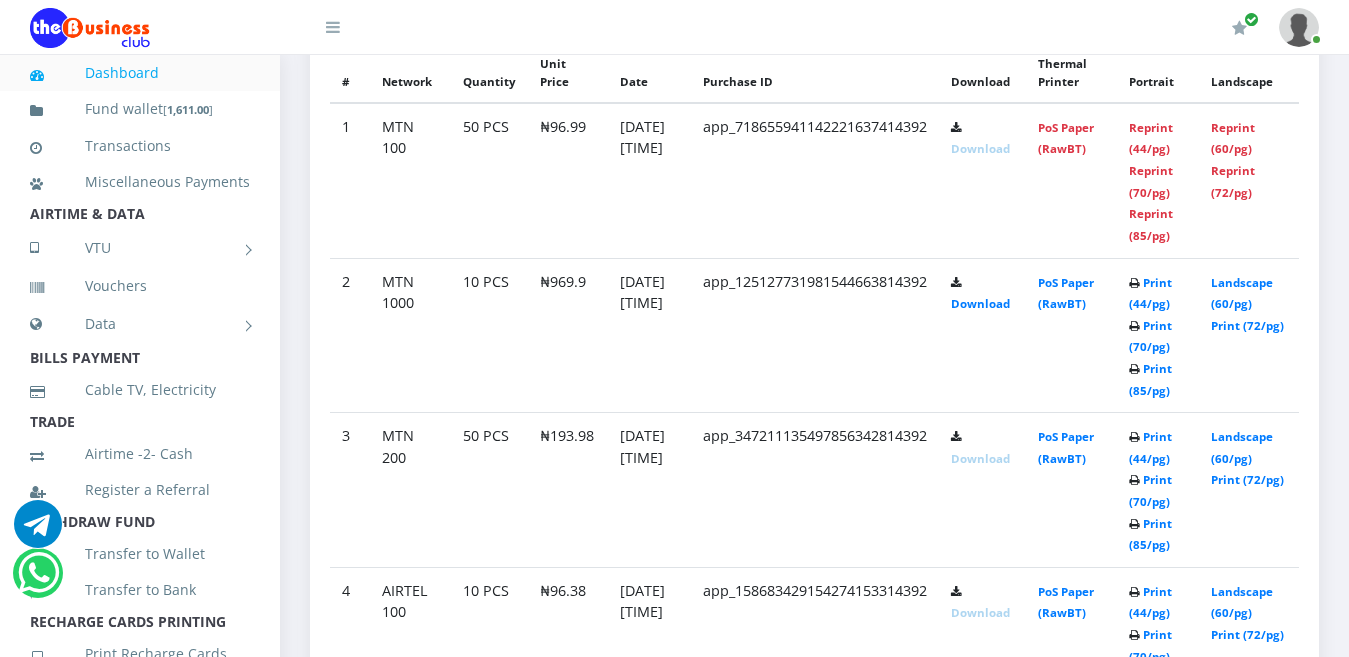 click at bounding box center (1134, 327) 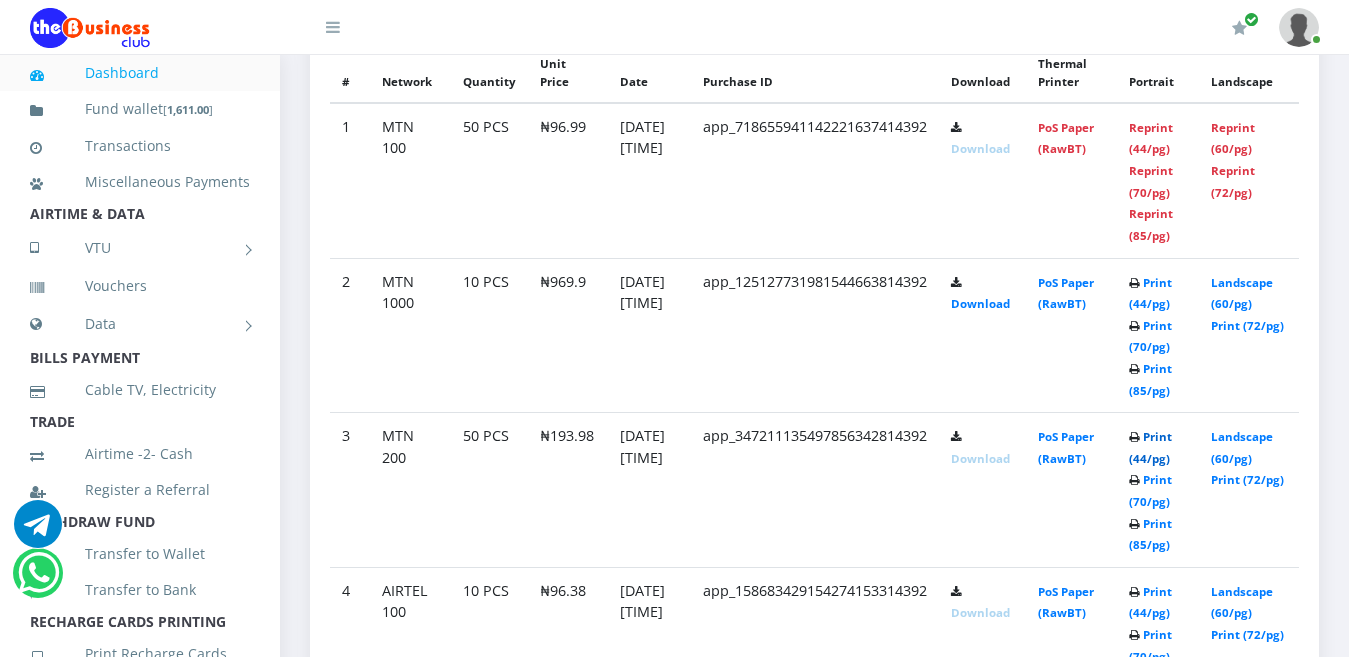 click on "Print (44/pg)" at bounding box center [1150, 447] 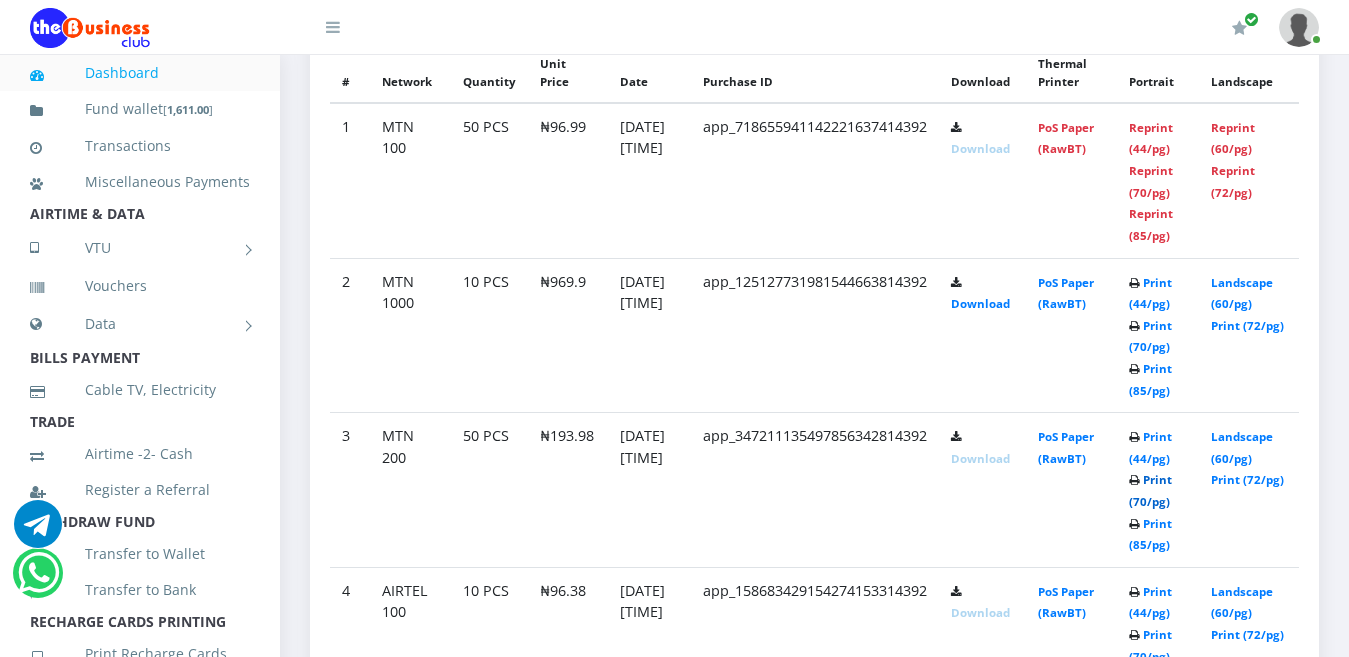click on "Print (70/pg)" at bounding box center (1150, 490) 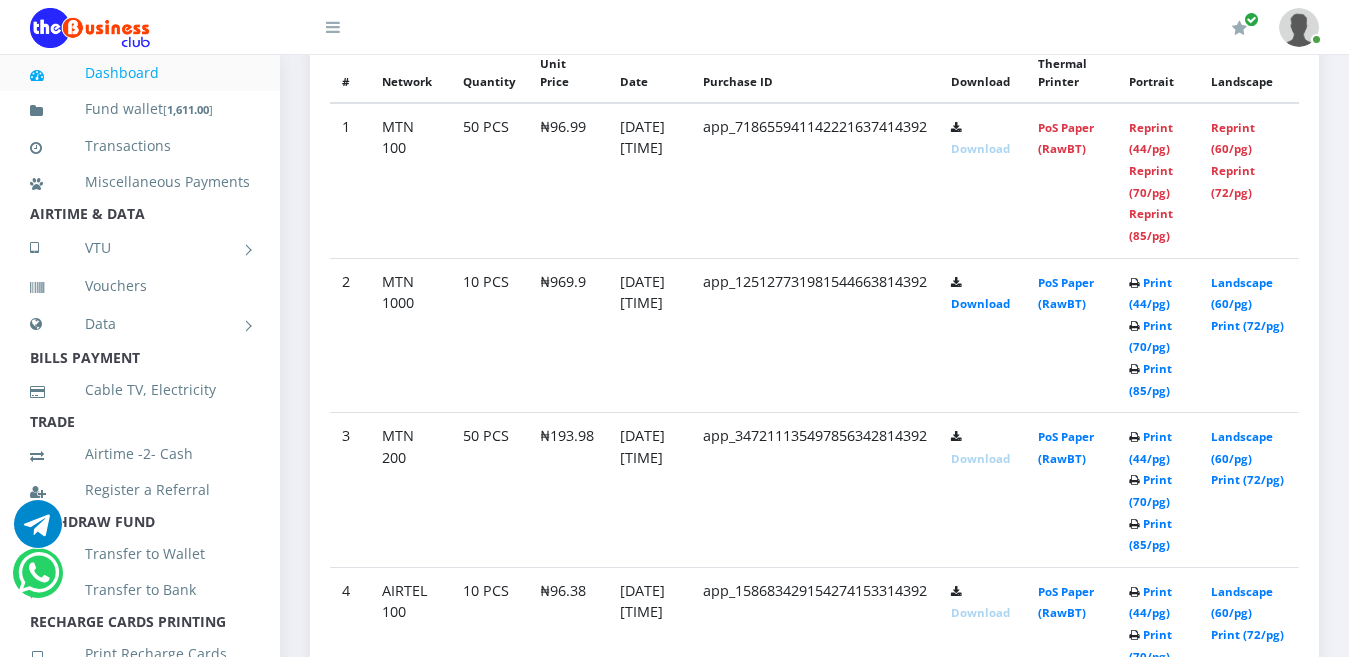 click on "Print (44/pg)   Print (70/pg)   Print (85/pg)" at bounding box center [1151, 181] 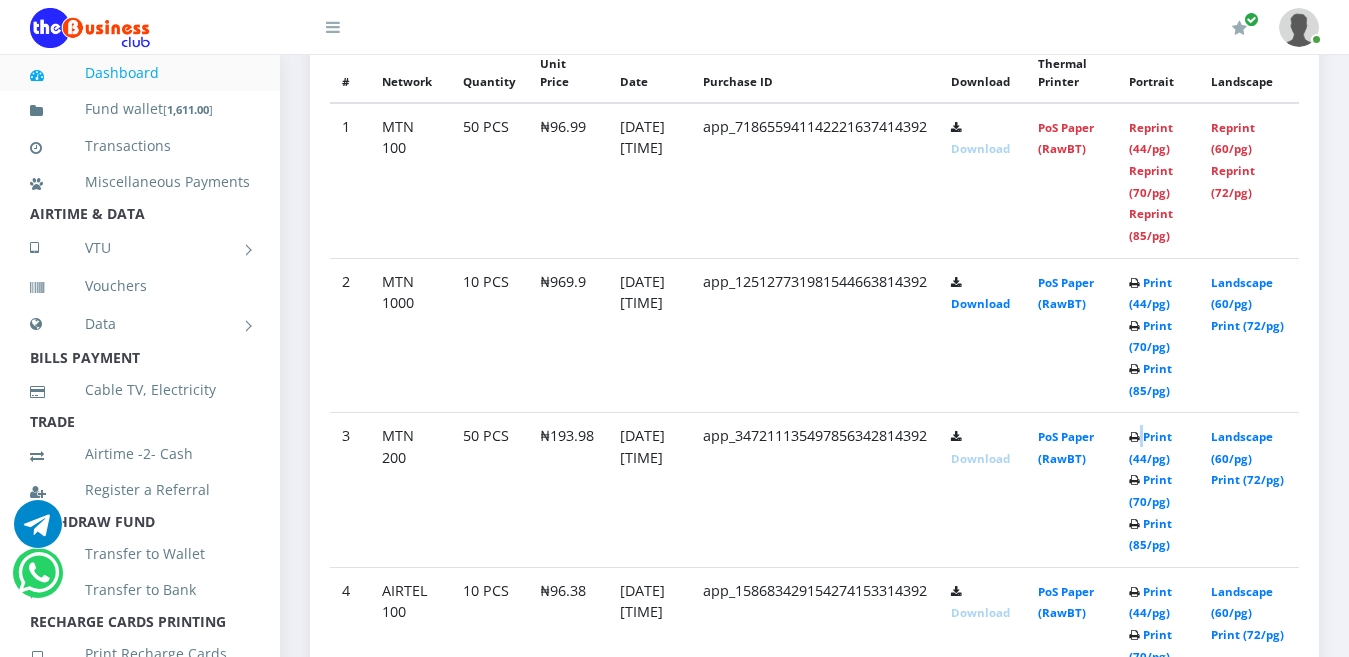 click on "Print (44/pg)   Print (70/pg)   Print (85/pg)" at bounding box center [1158, 180] 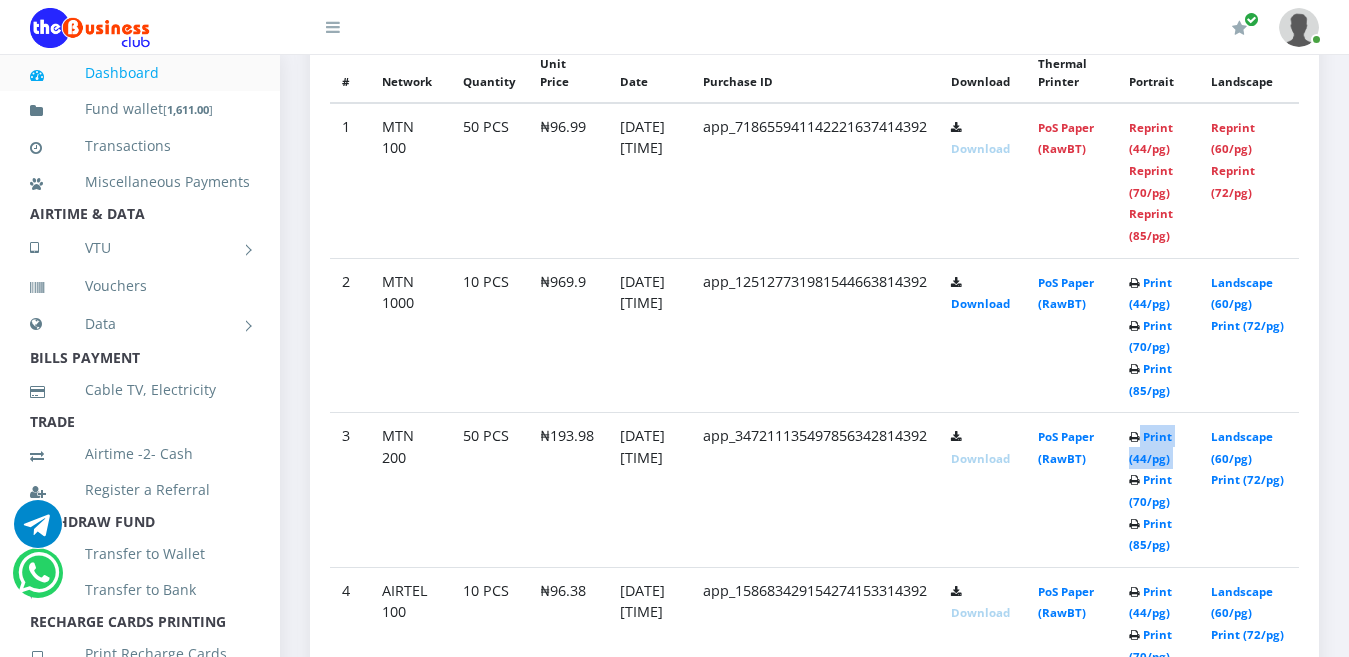 click on "Print (44/pg)   Print (70/pg)   Print (85/pg)" at bounding box center [1158, 180] 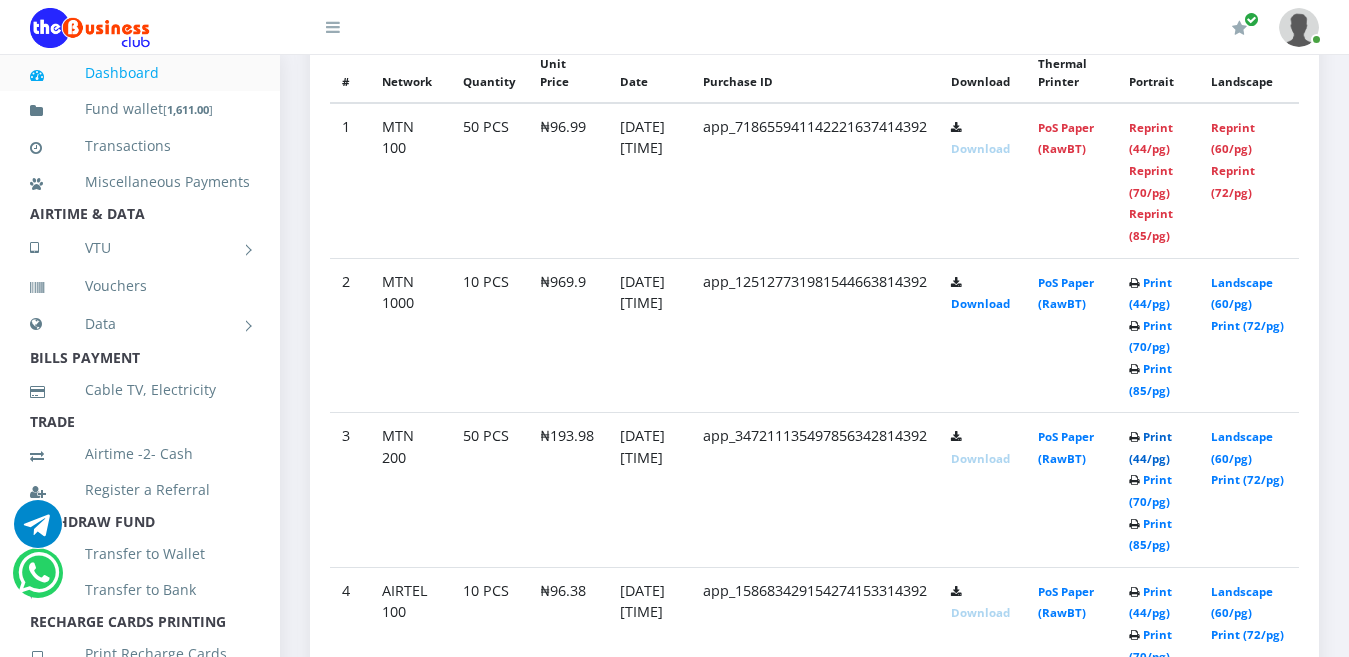 click on "Print (44/pg)" at bounding box center [1150, 447] 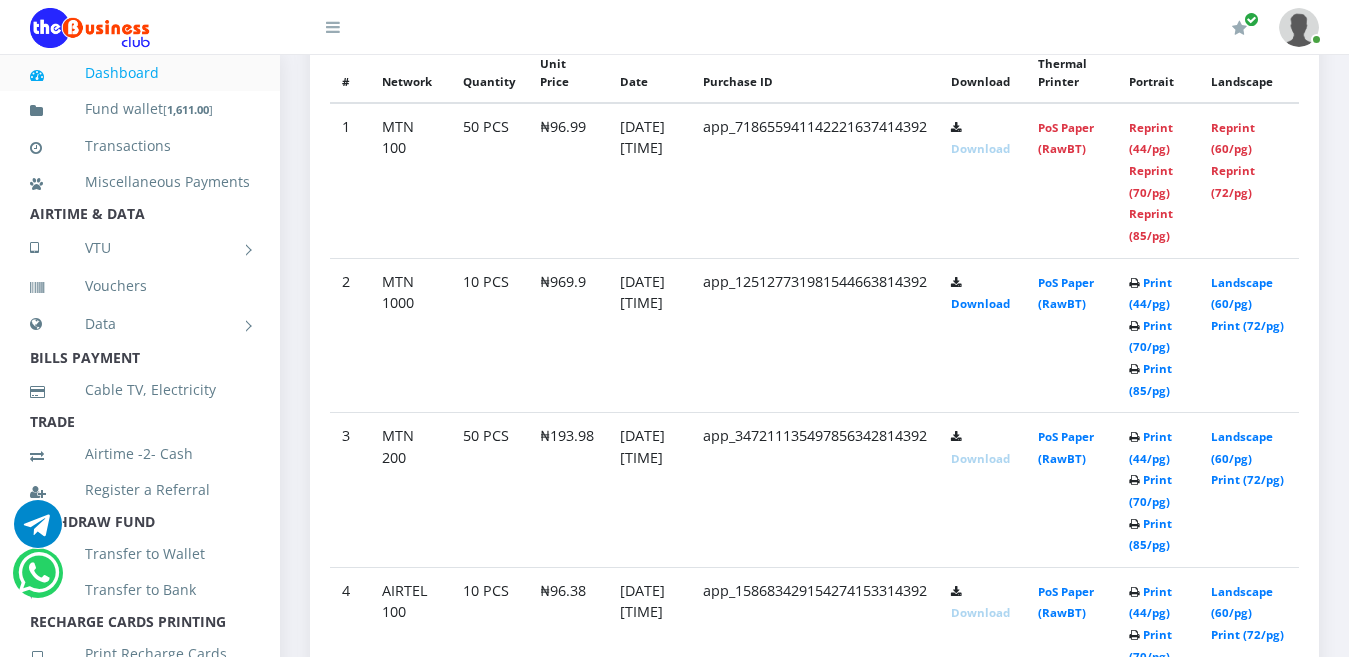 click on "Print (44/pg)   Print (70/pg)   Print (85/pg)" at bounding box center (1158, 180) 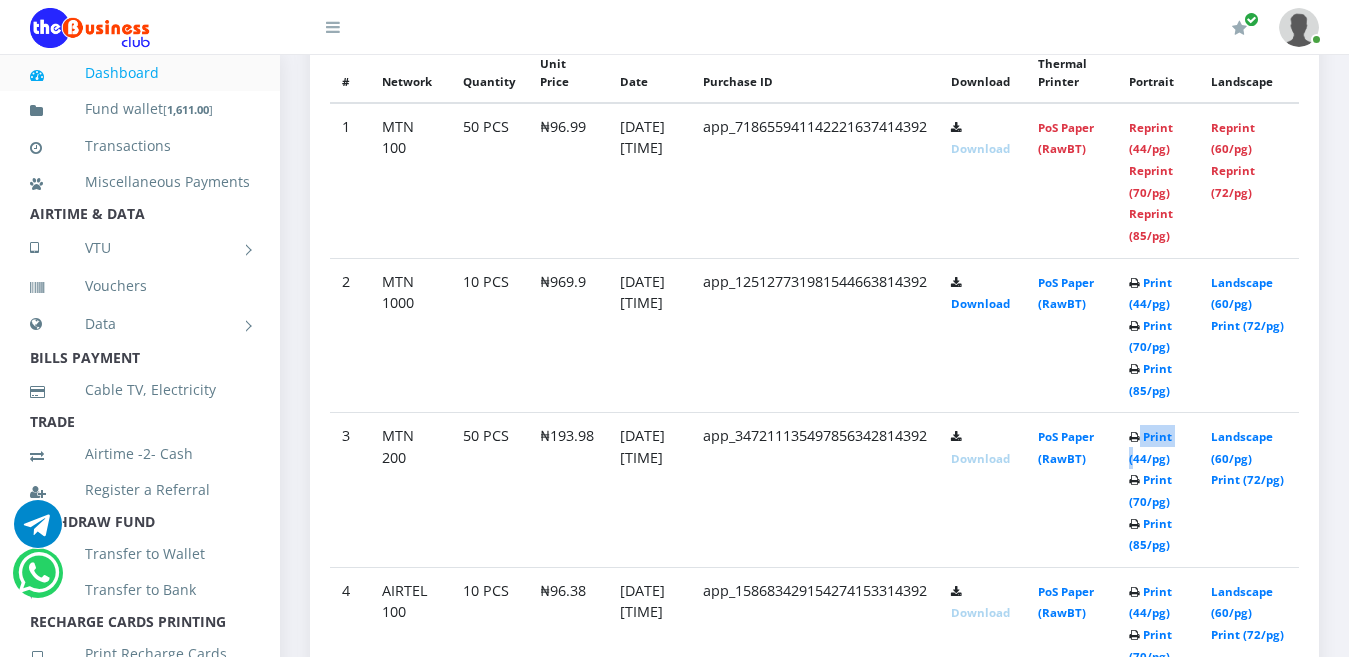 click on "Print (44/pg)   Print (70/pg)   Print (85/pg)" at bounding box center (1158, 180) 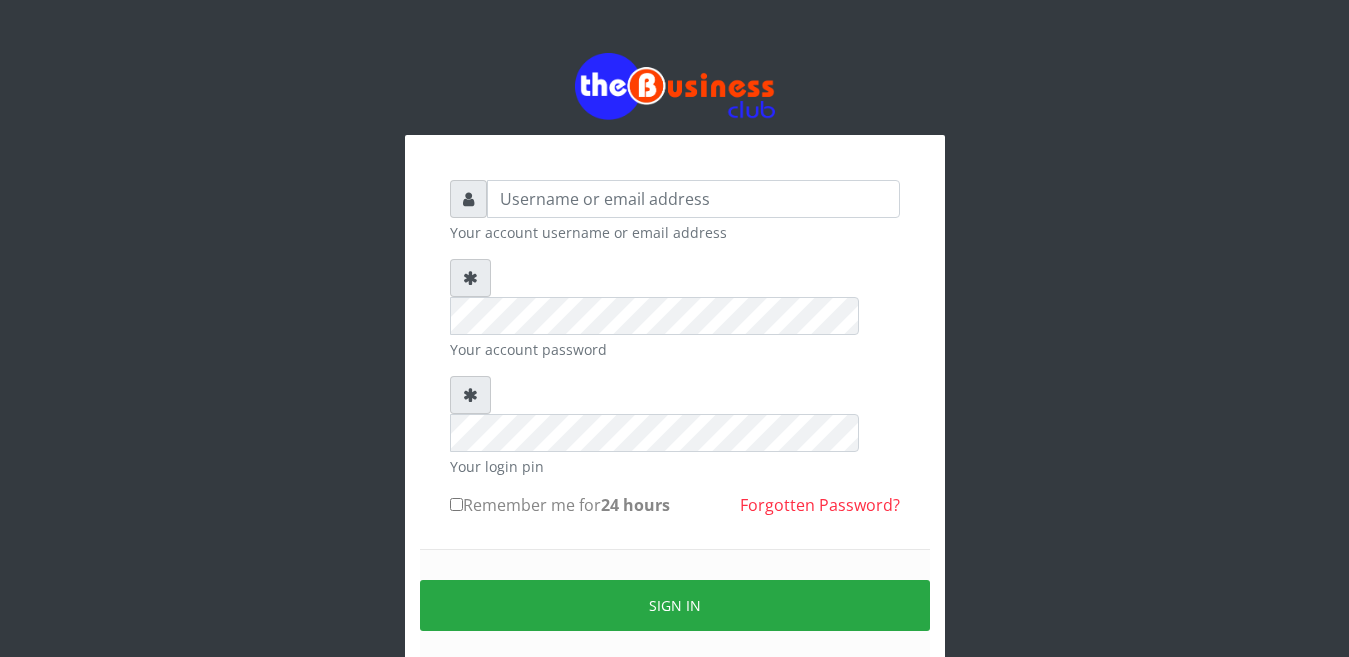 scroll, scrollTop: 0, scrollLeft: 0, axis: both 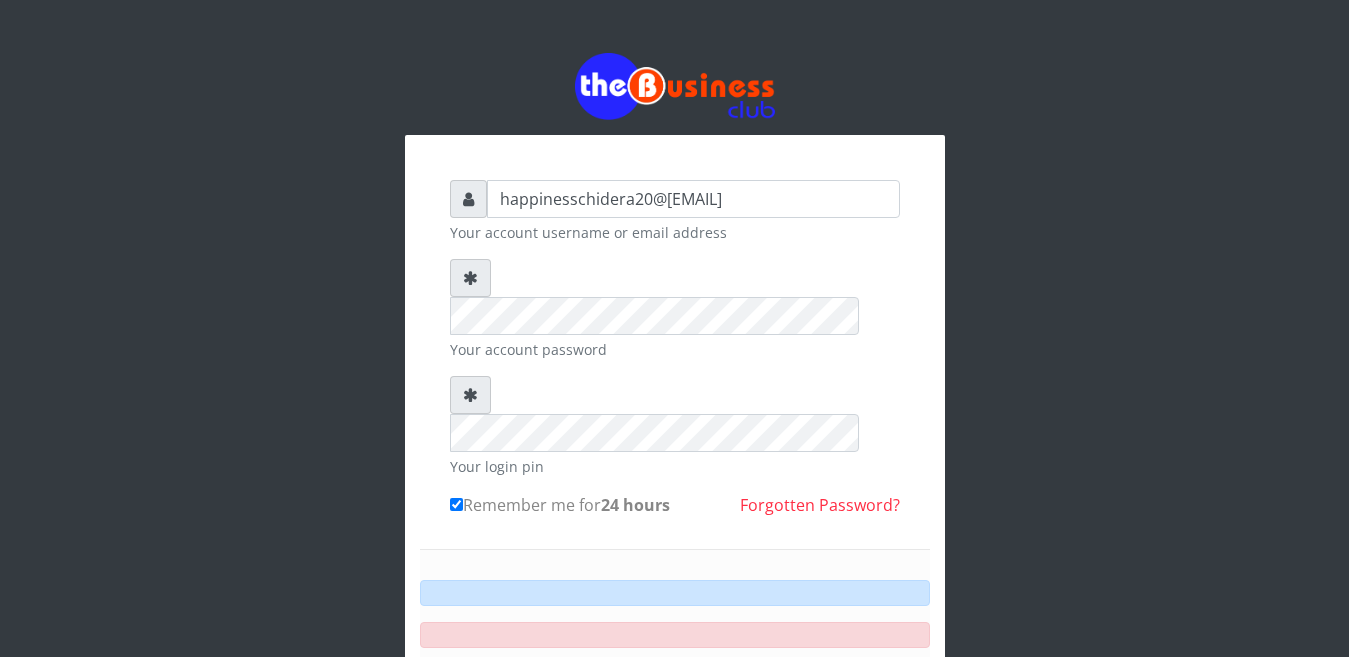 click on "Sign in" at bounding box center (675, 689) 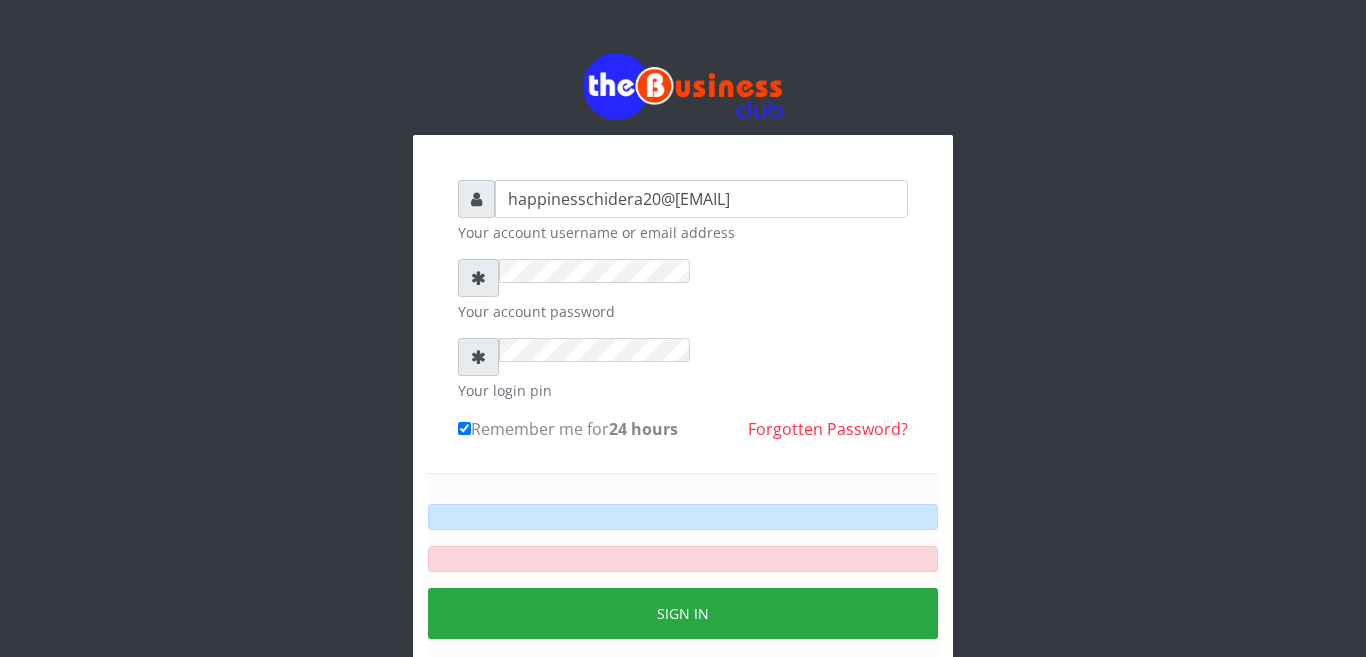 scroll, scrollTop: 0, scrollLeft: 0, axis: both 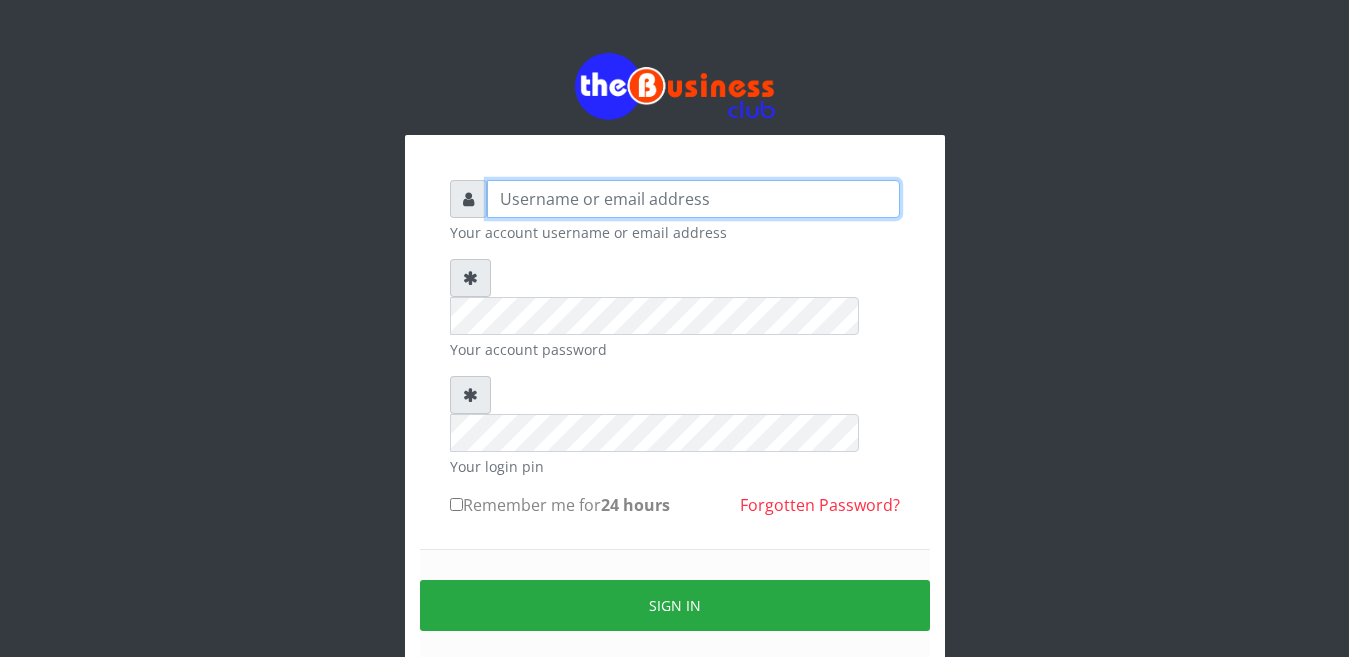 click at bounding box center [693, 199] 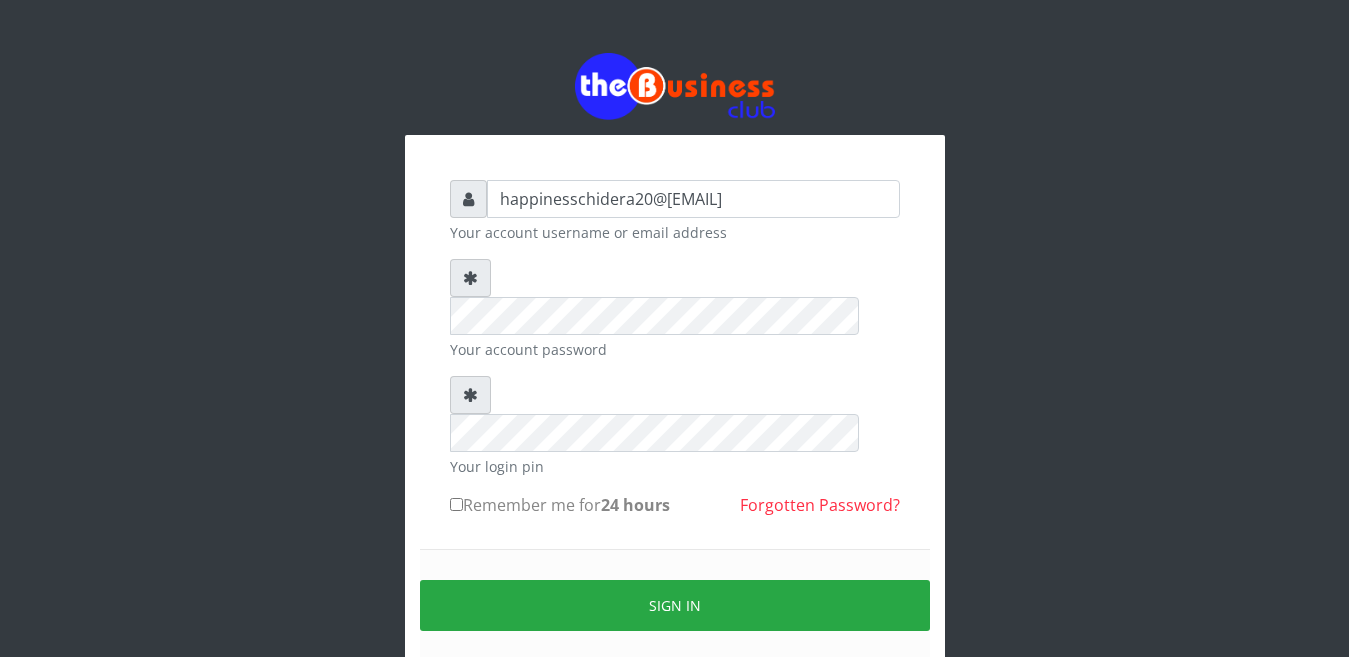 click on "Remember me for  24 hours" at bounding box center [456, 504] 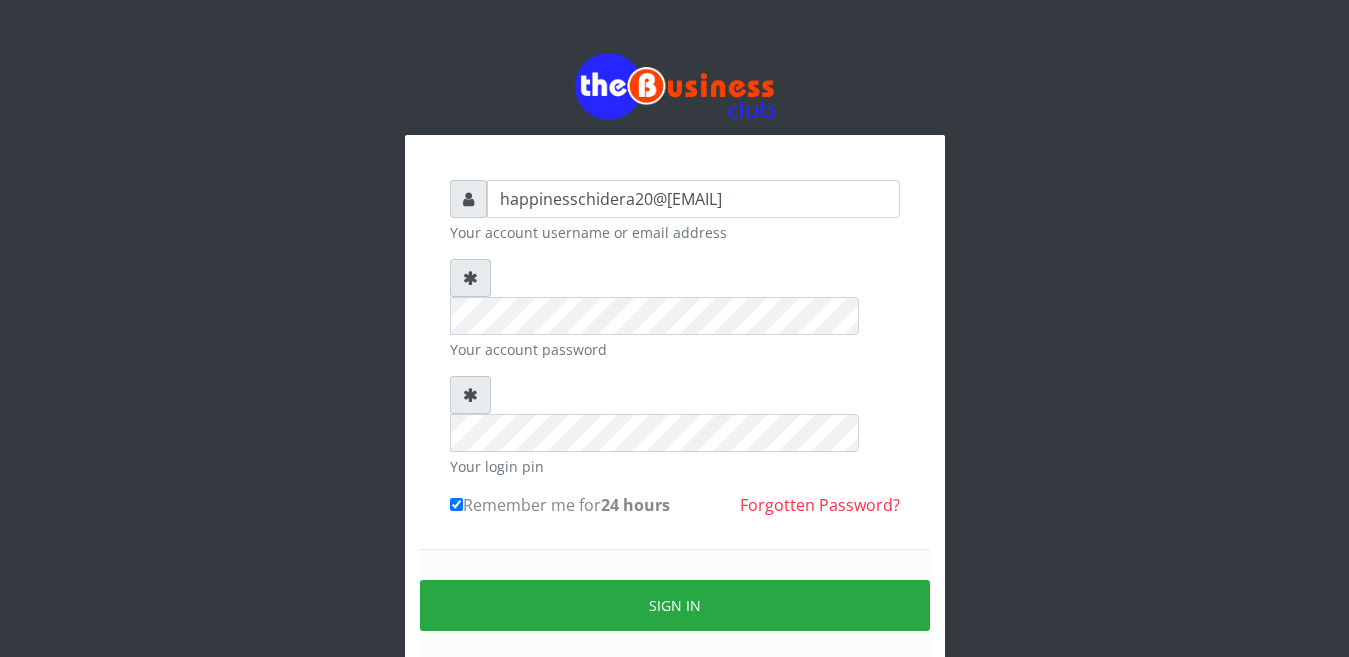 click on "Remember me for  24 hours" at bounding box center [456, 504] 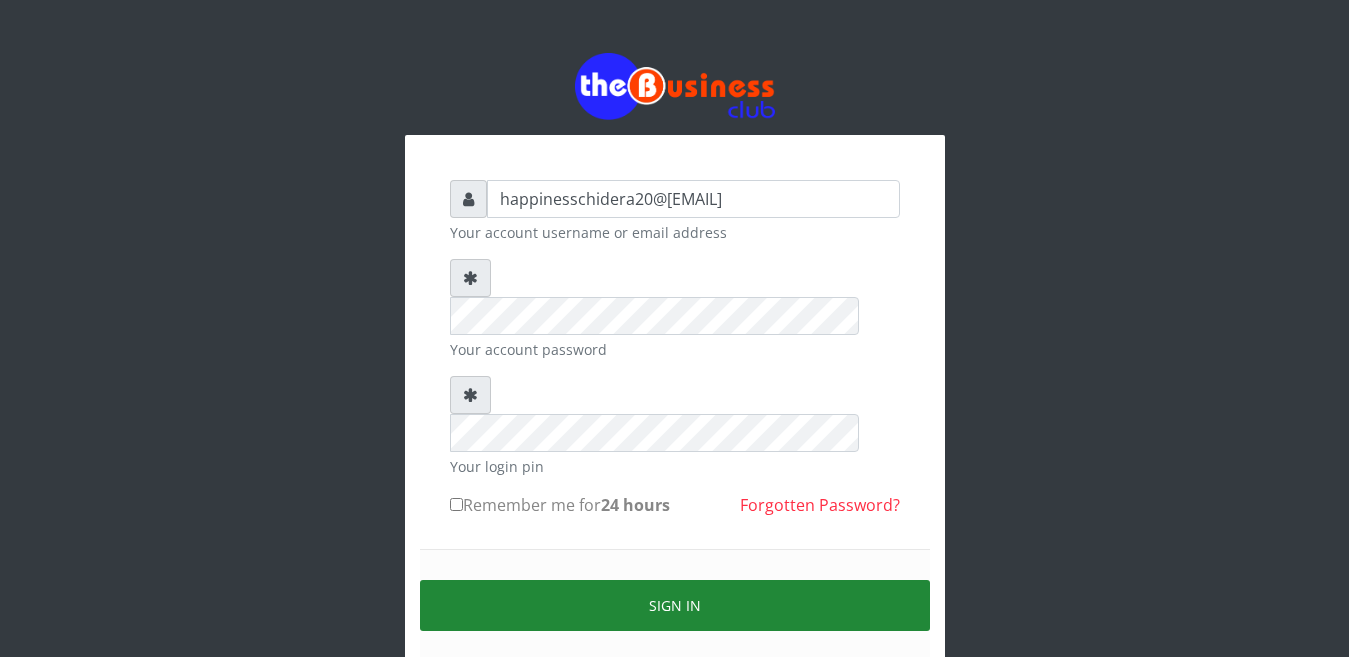 click on "Sign in" at bounding box center (675, 605) 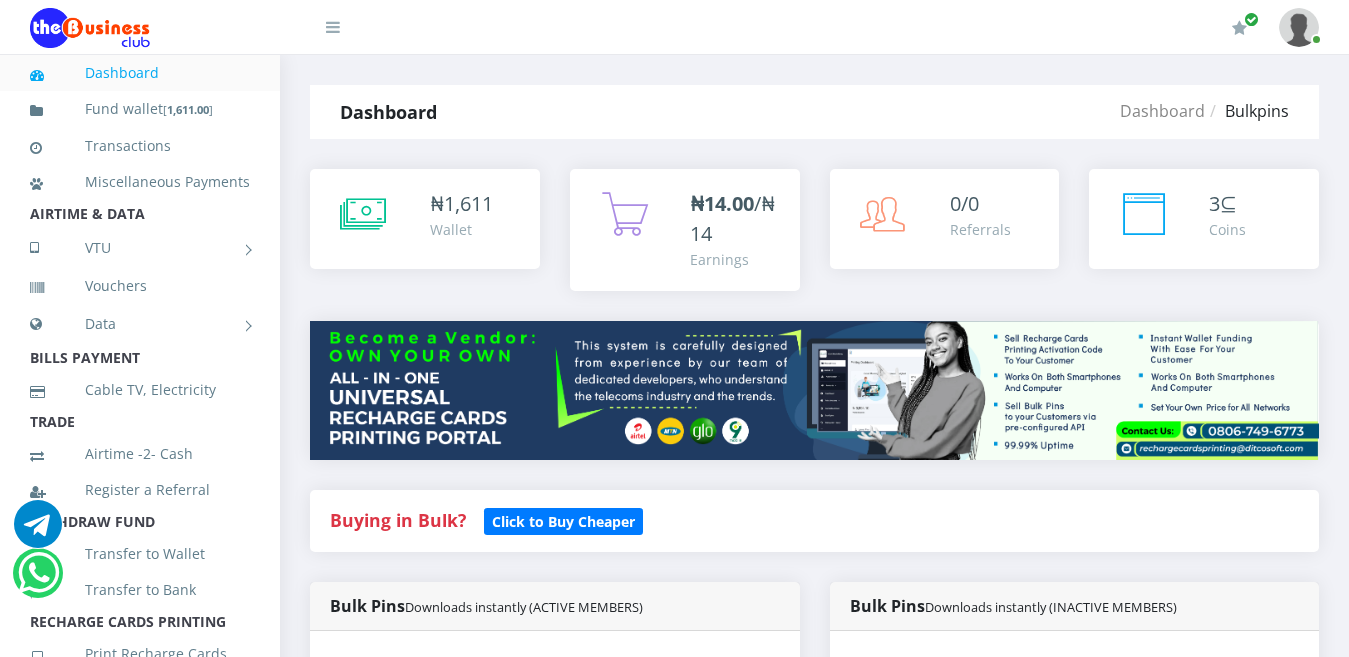 scroll, scrollTop: 0, scrollLeft: 0, axis: both 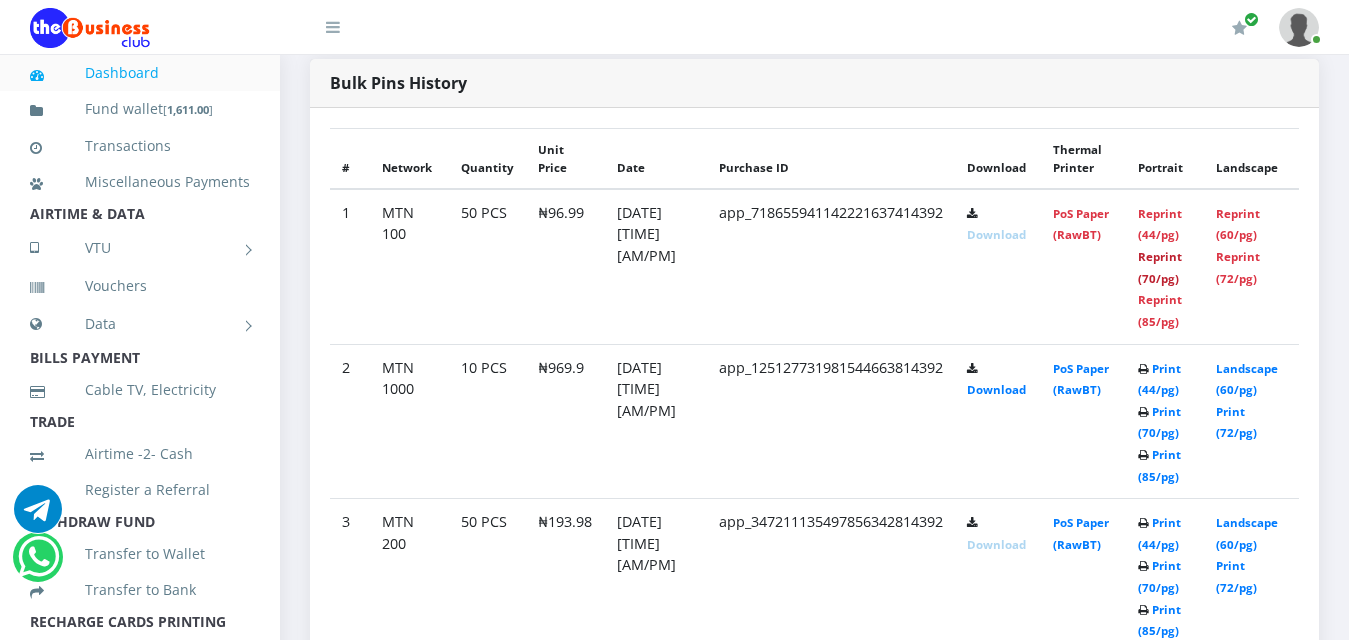 click on "Reprint (70/pg)" at bounding box center [1160, 267] 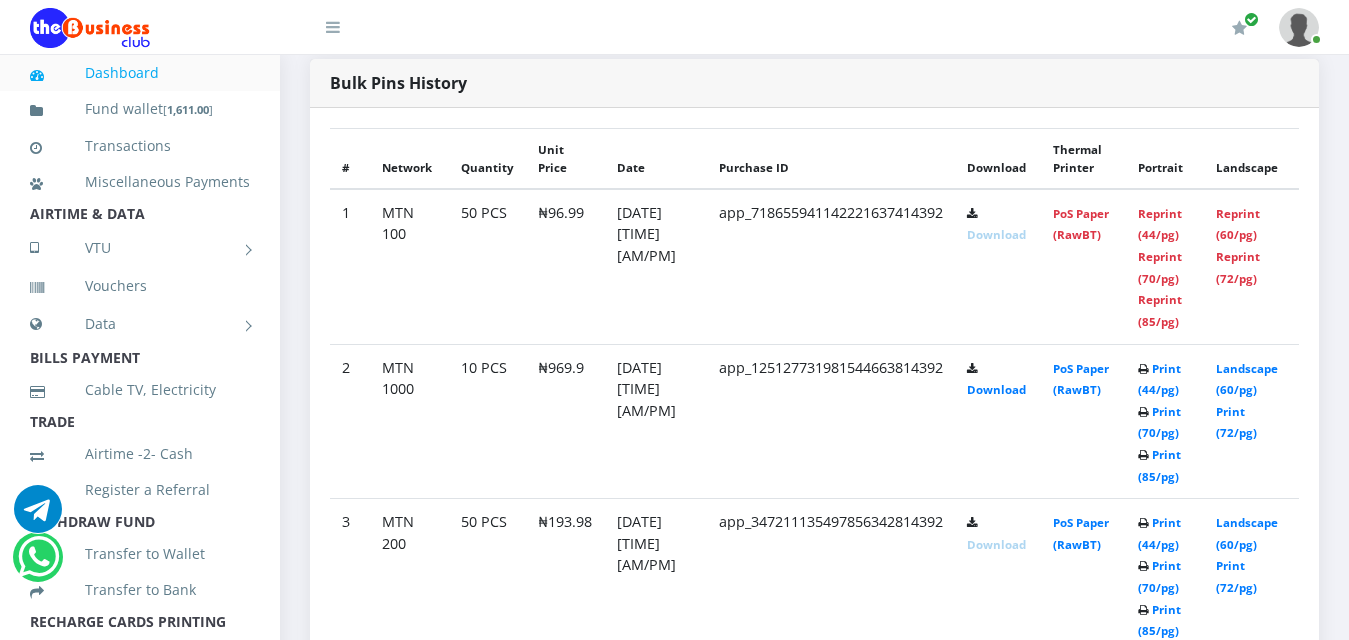 click on "Print (70/pg)" at bounding box center [1159, 731] 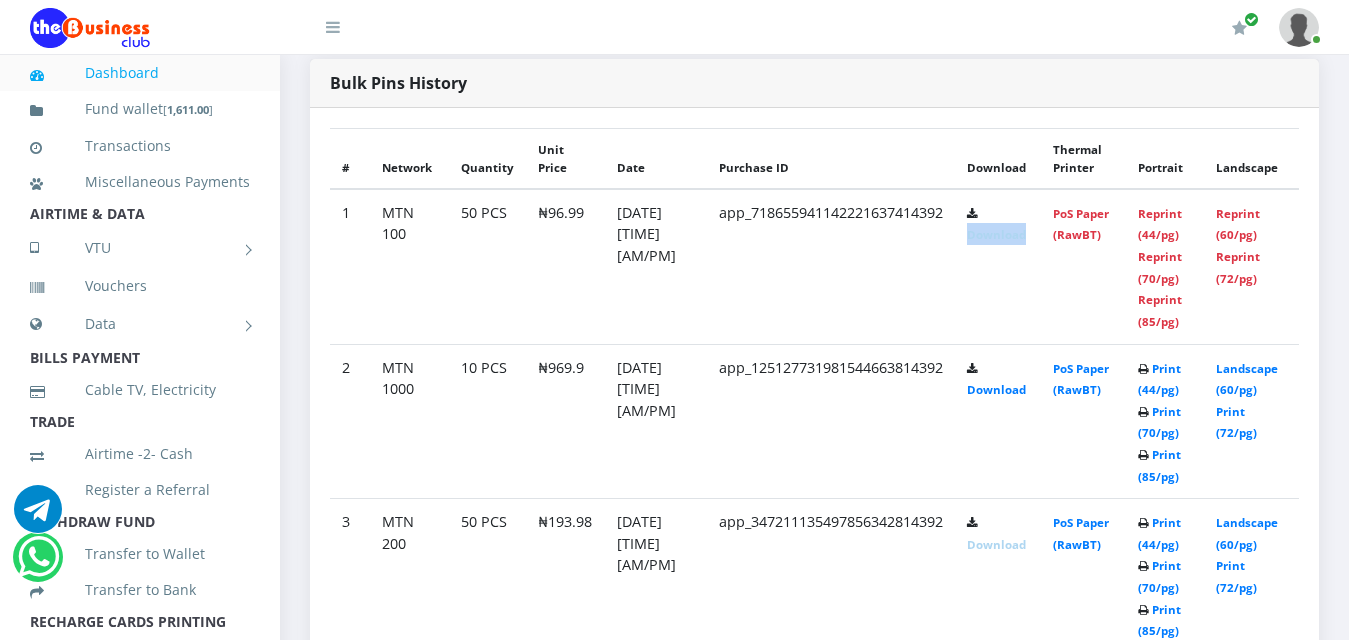 click at bounding box center [972, 215] 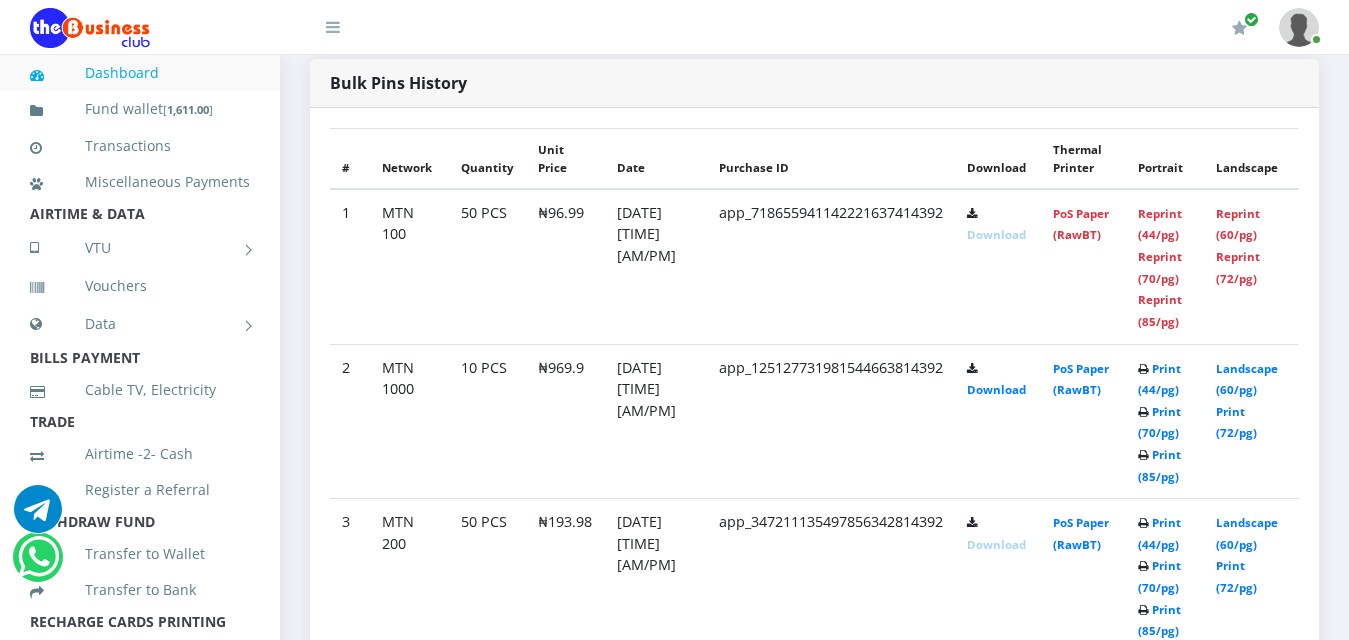 click at bounding box center (972, 215) 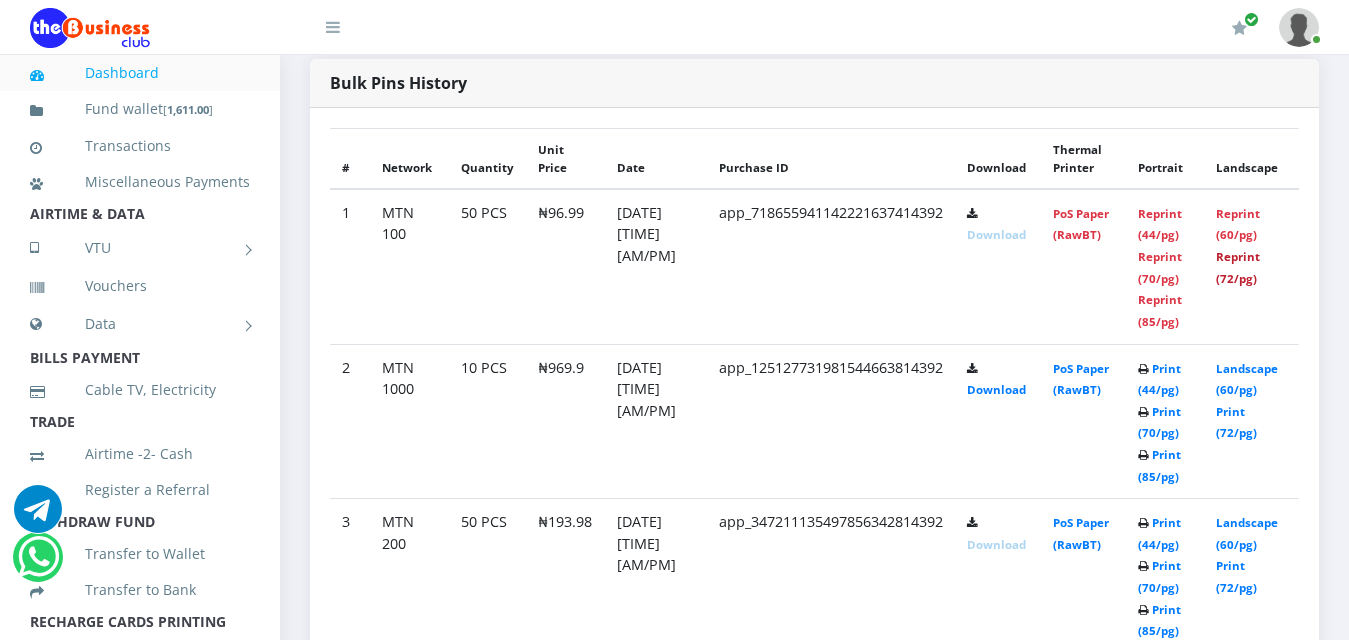 click on "Reprint (72/pg)" at bounding box center (1238, 267) 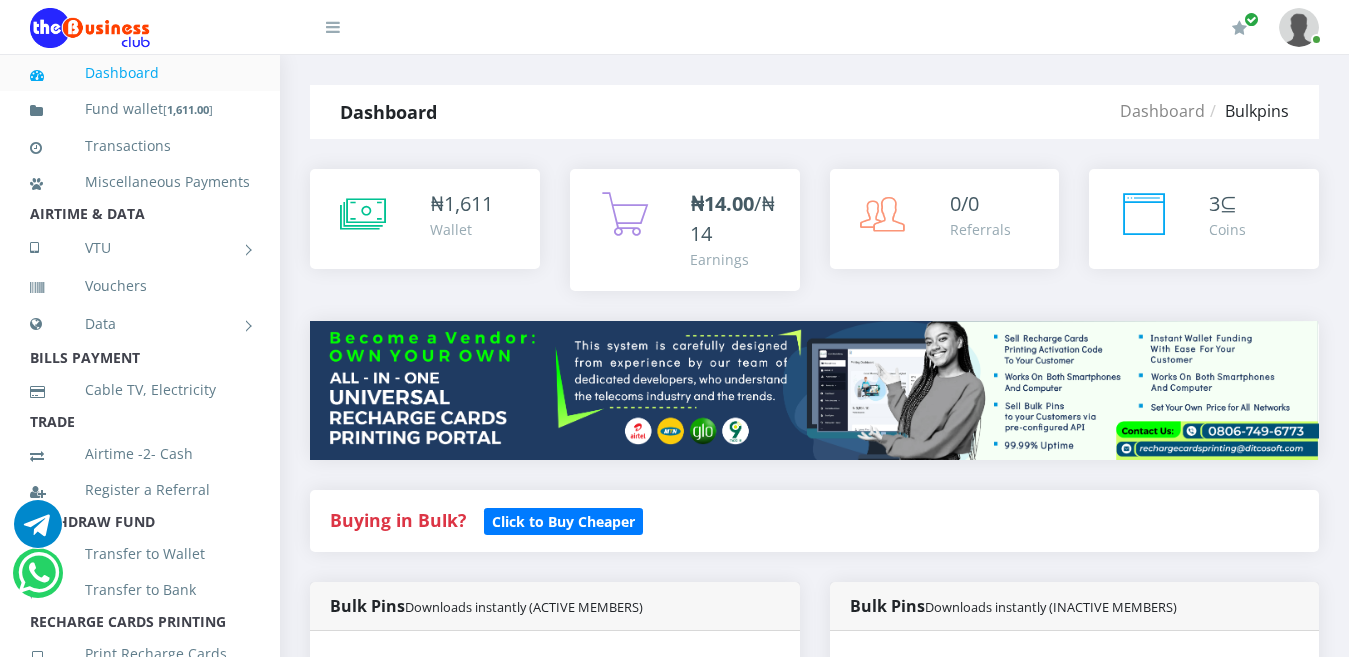 scroll, scrollTop: 0, scrollLeft: 0, axis: both 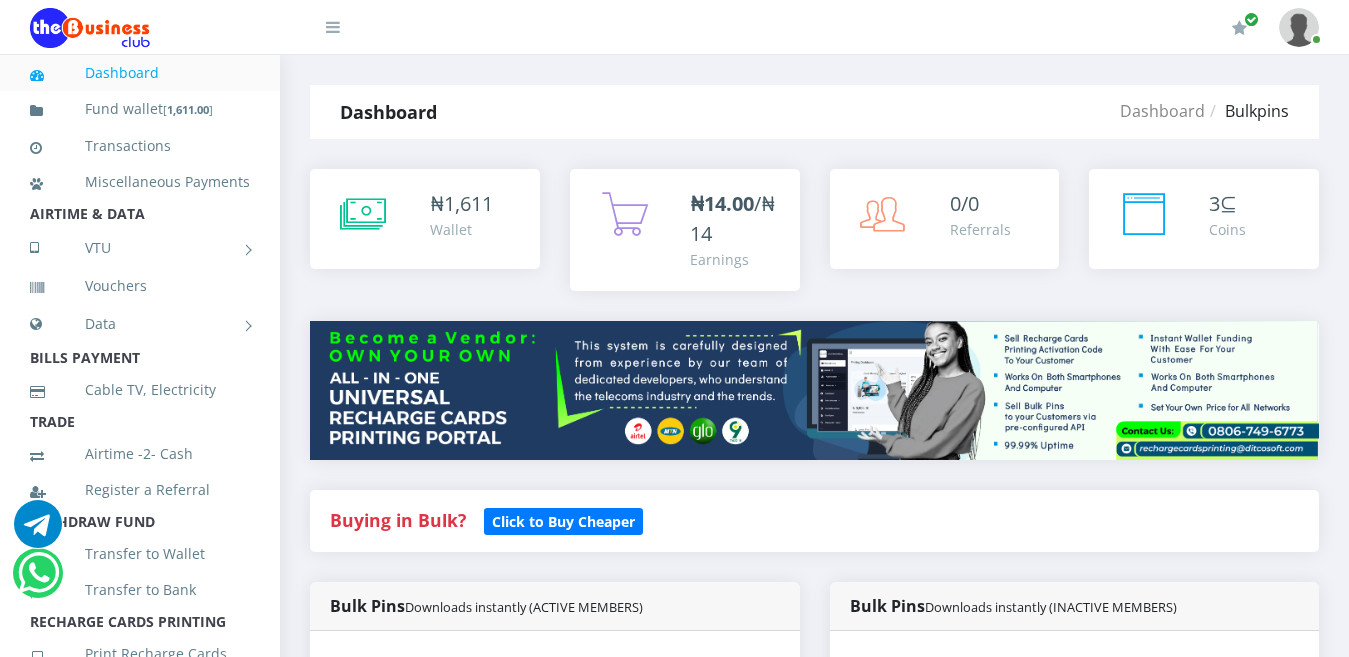 click on "Dashboard" at bounding box center (140, 73) 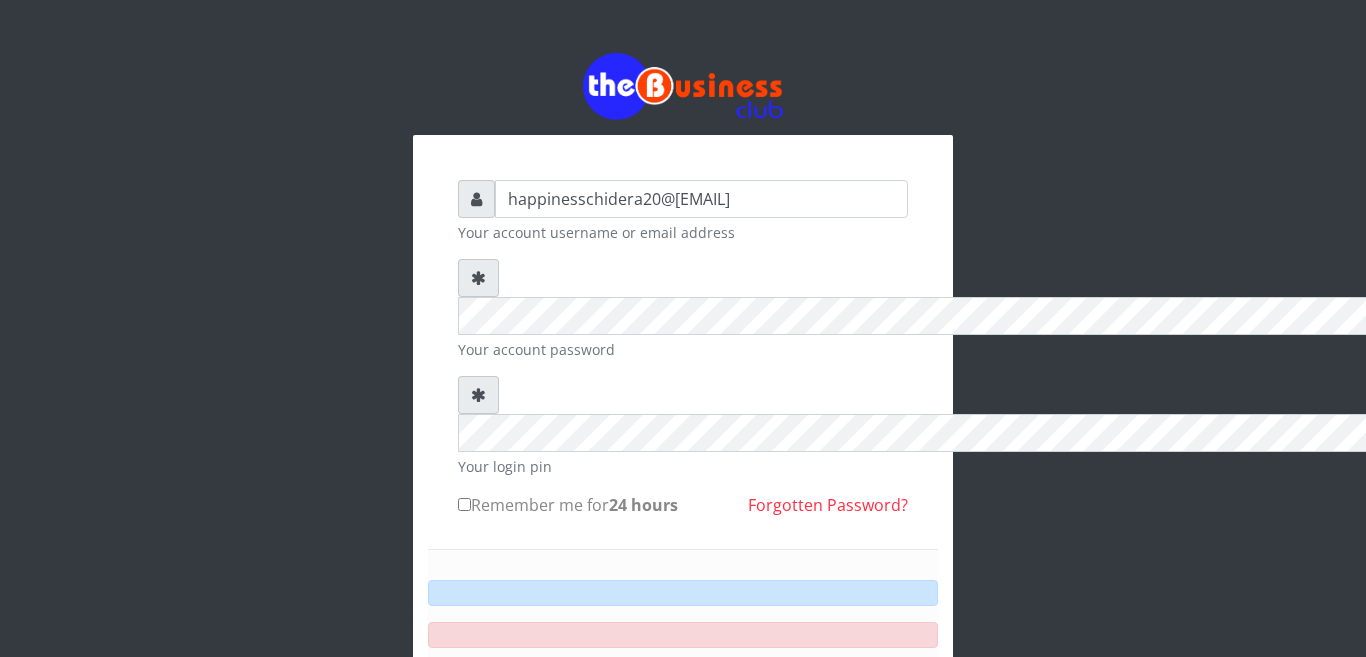 scroll, scrollTop: 0, scrollLeft: 0, axis: both 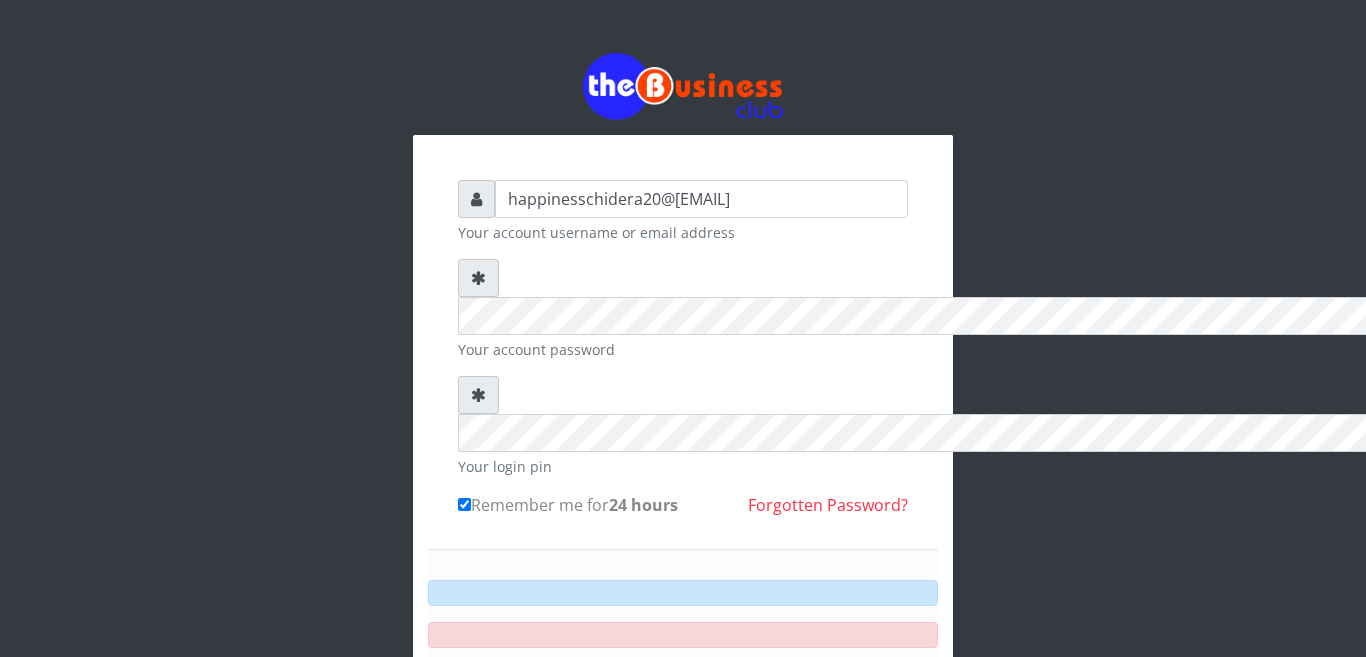 click on "Sign in" at bounding box center [683, 689] 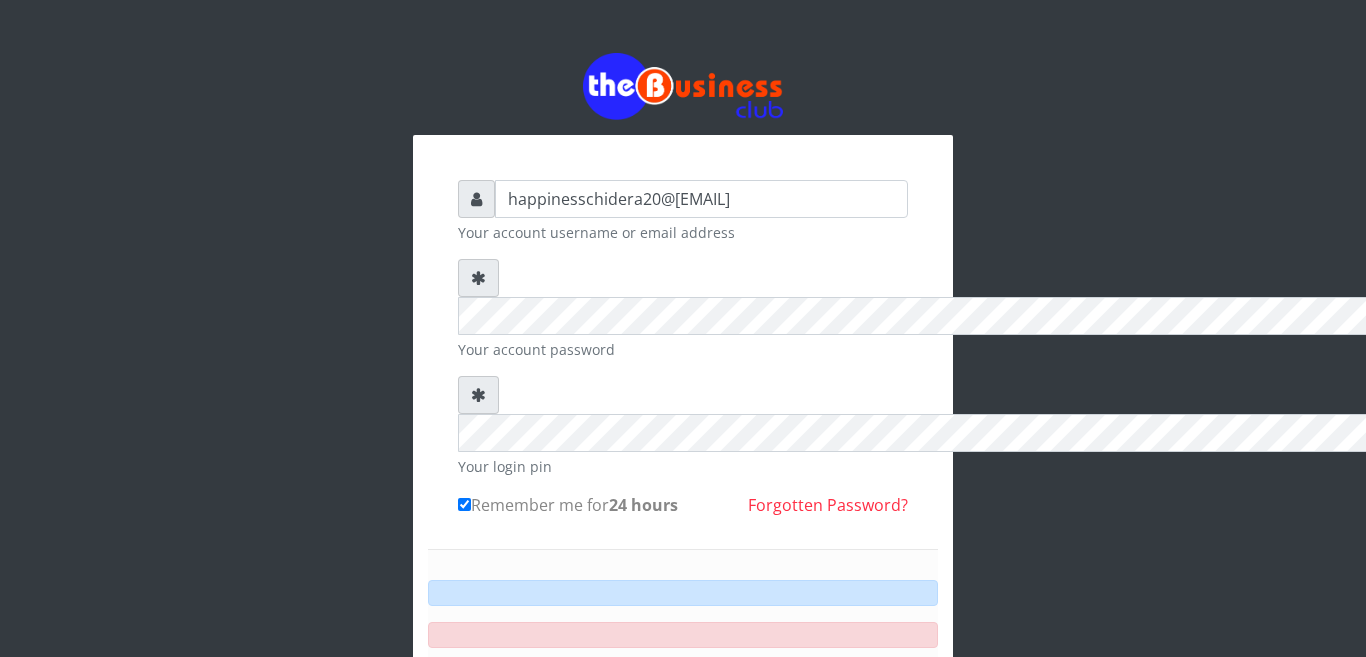 click on "Sign in" at bounding box center (683, 689) 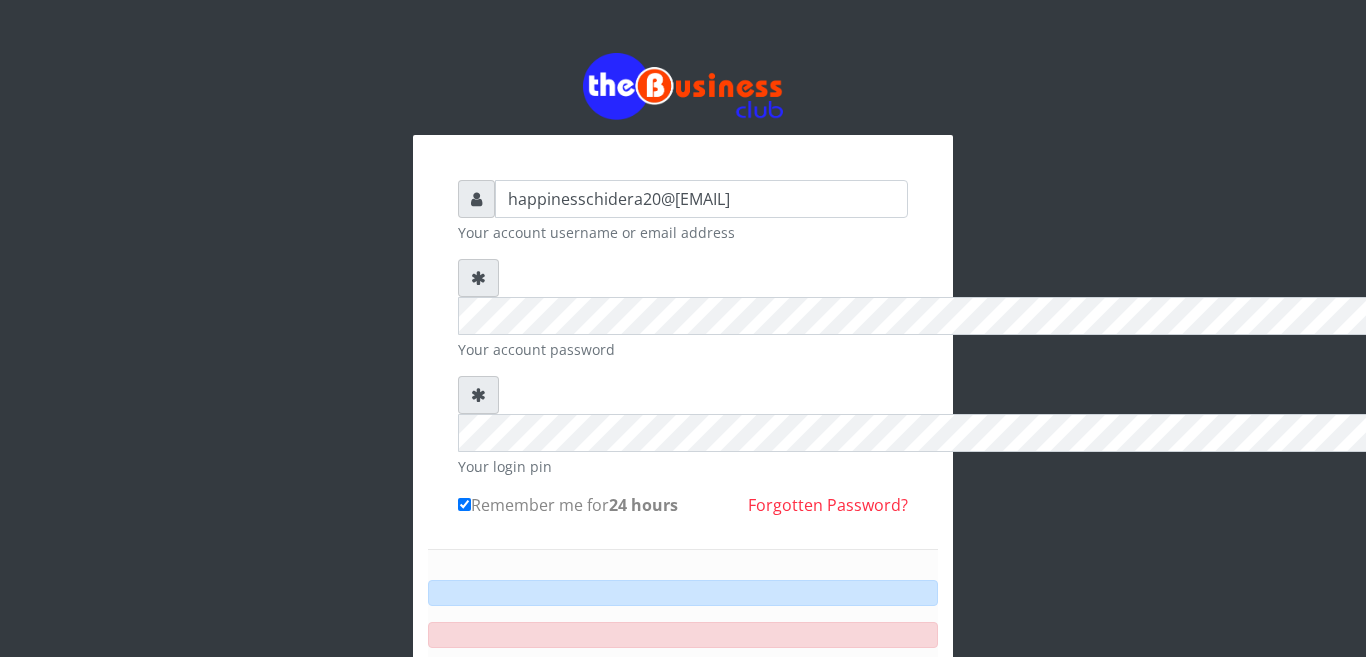 type 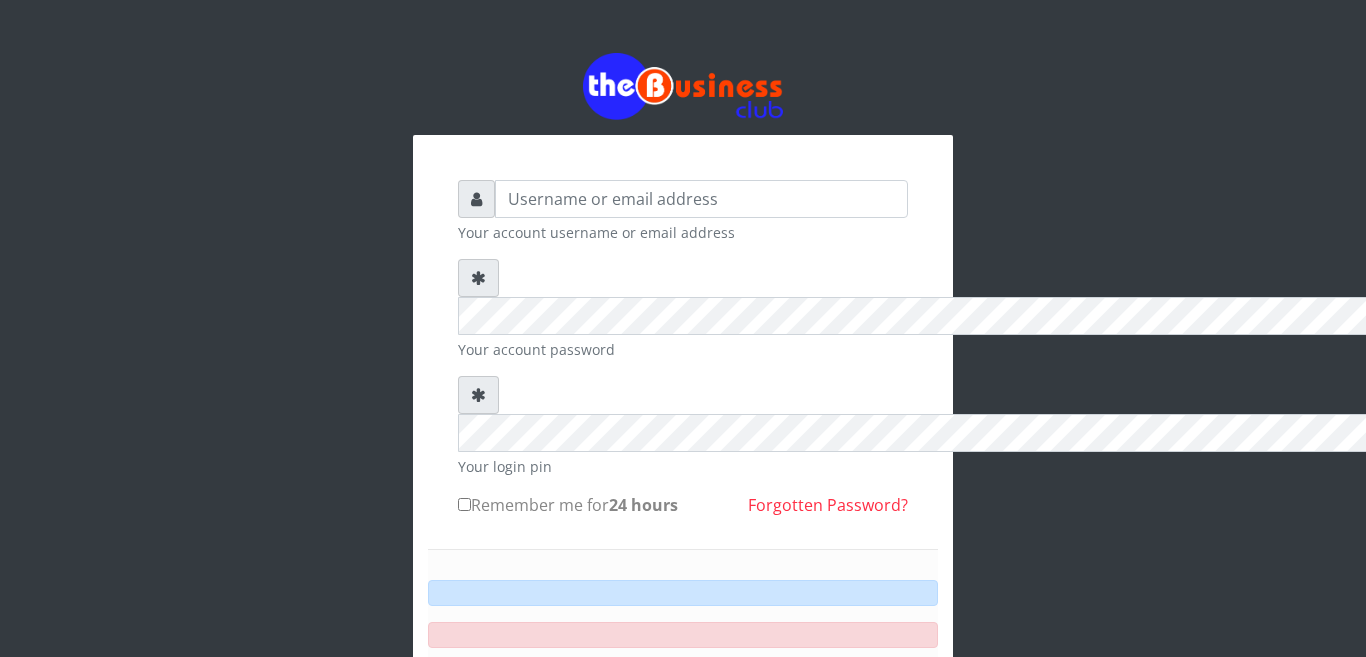 scroll, scrollTop: 0, scrollLeft: 0, axis: both 